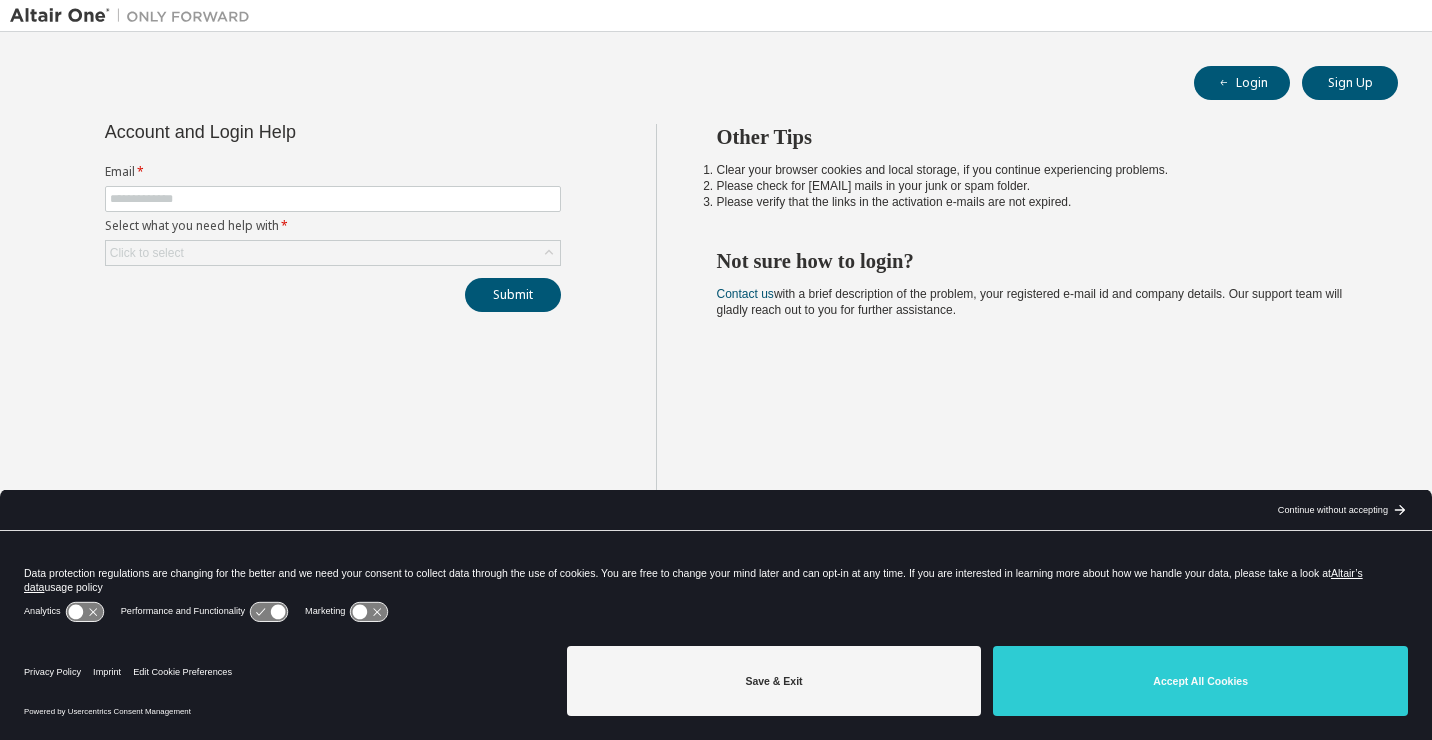 scroll, scrollTop: 0, scrollLeft: 0, axis: both 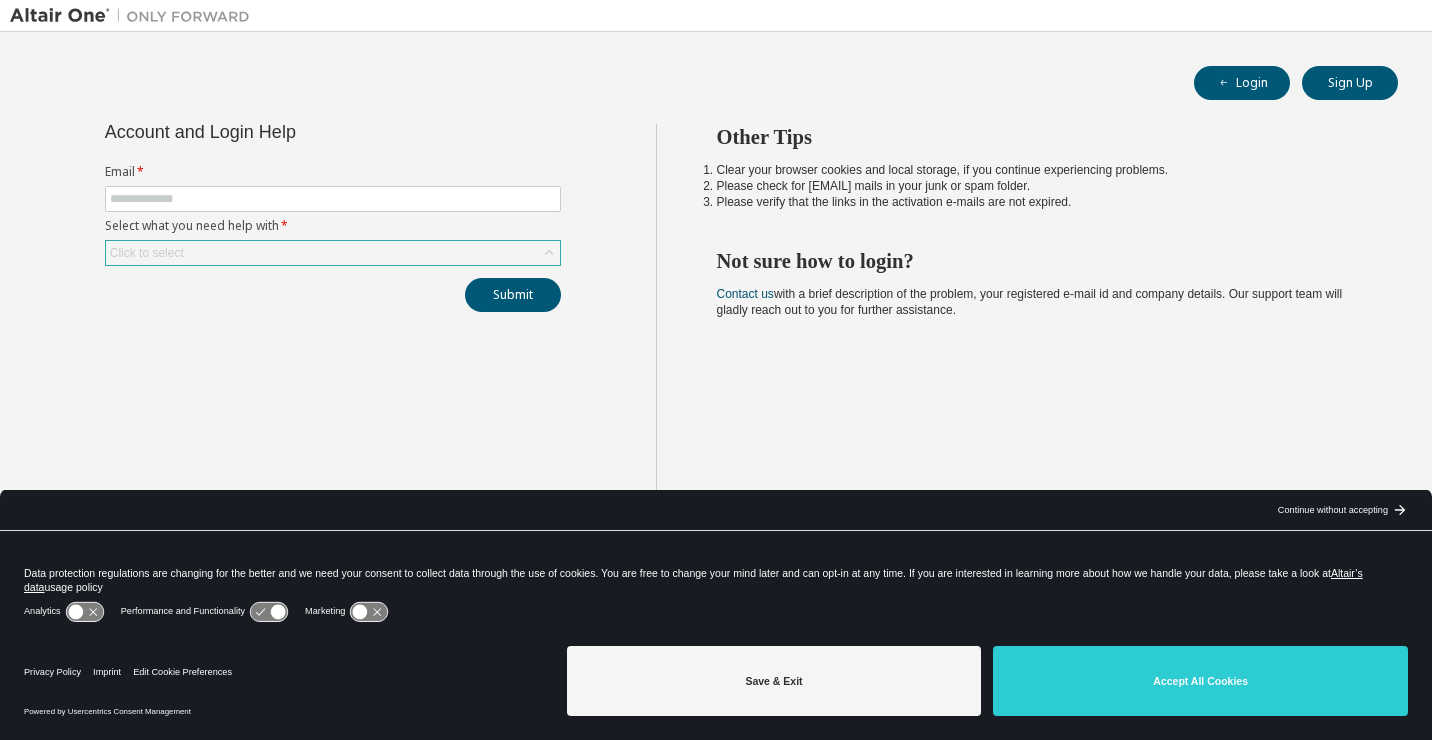 click on "Click to select" at bounding box center (147, 253) 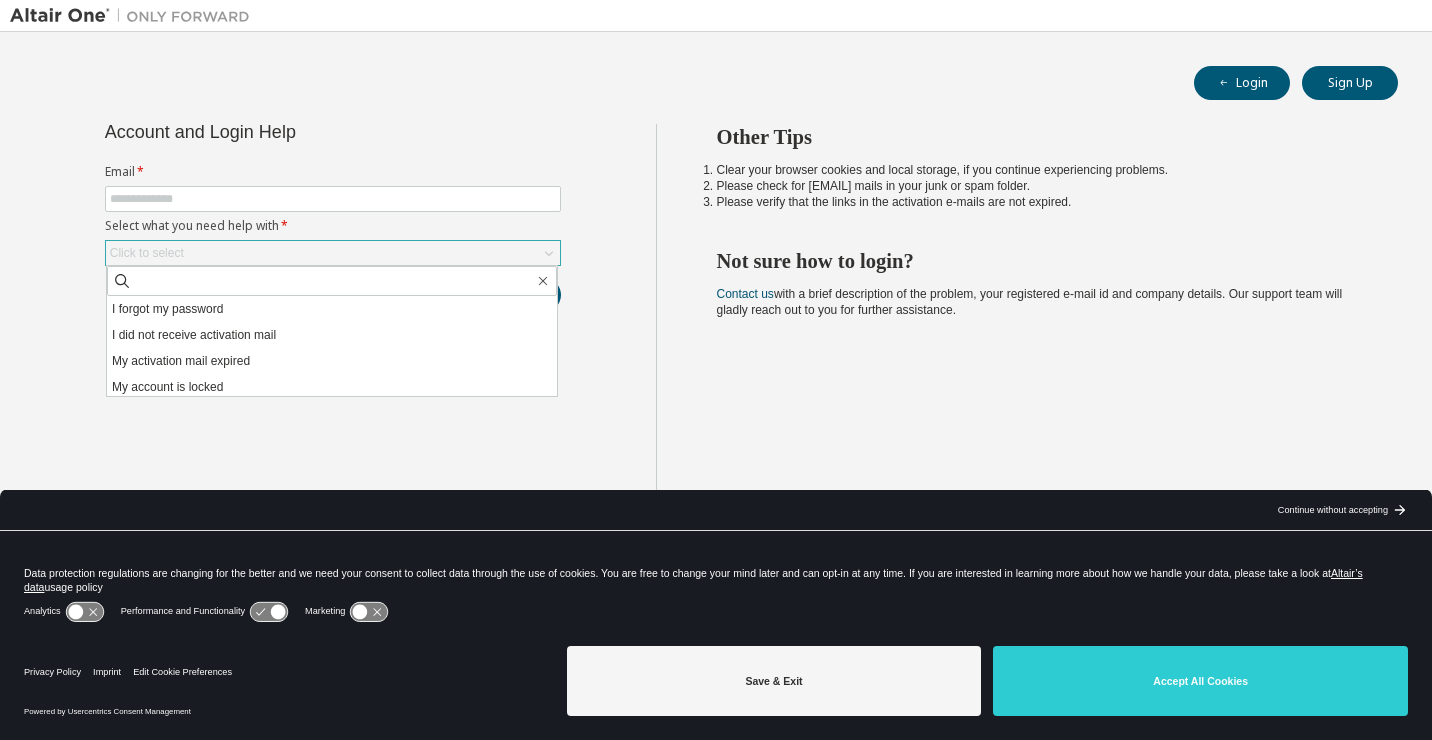 click on "Click to select" at bounding box center [147, 253] 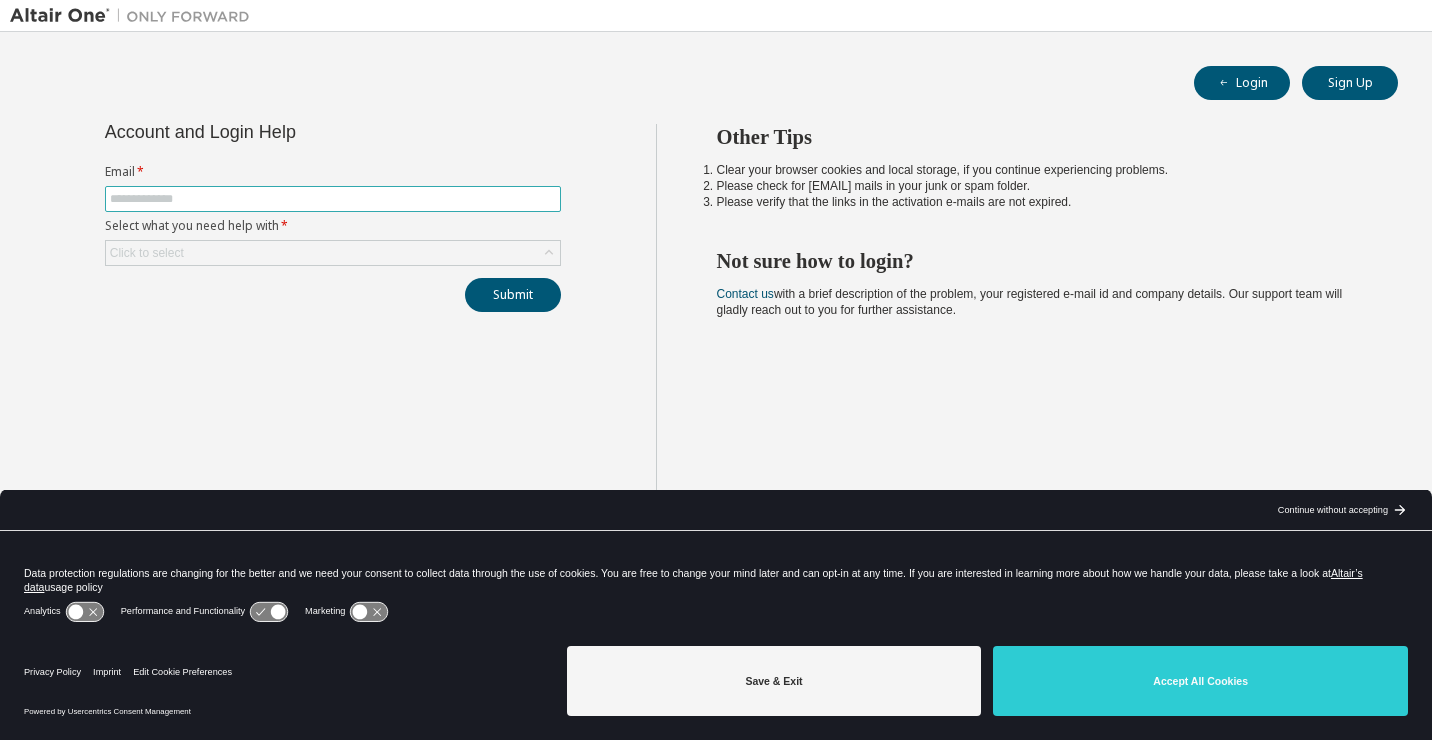 click at bounding box center (333, 199) 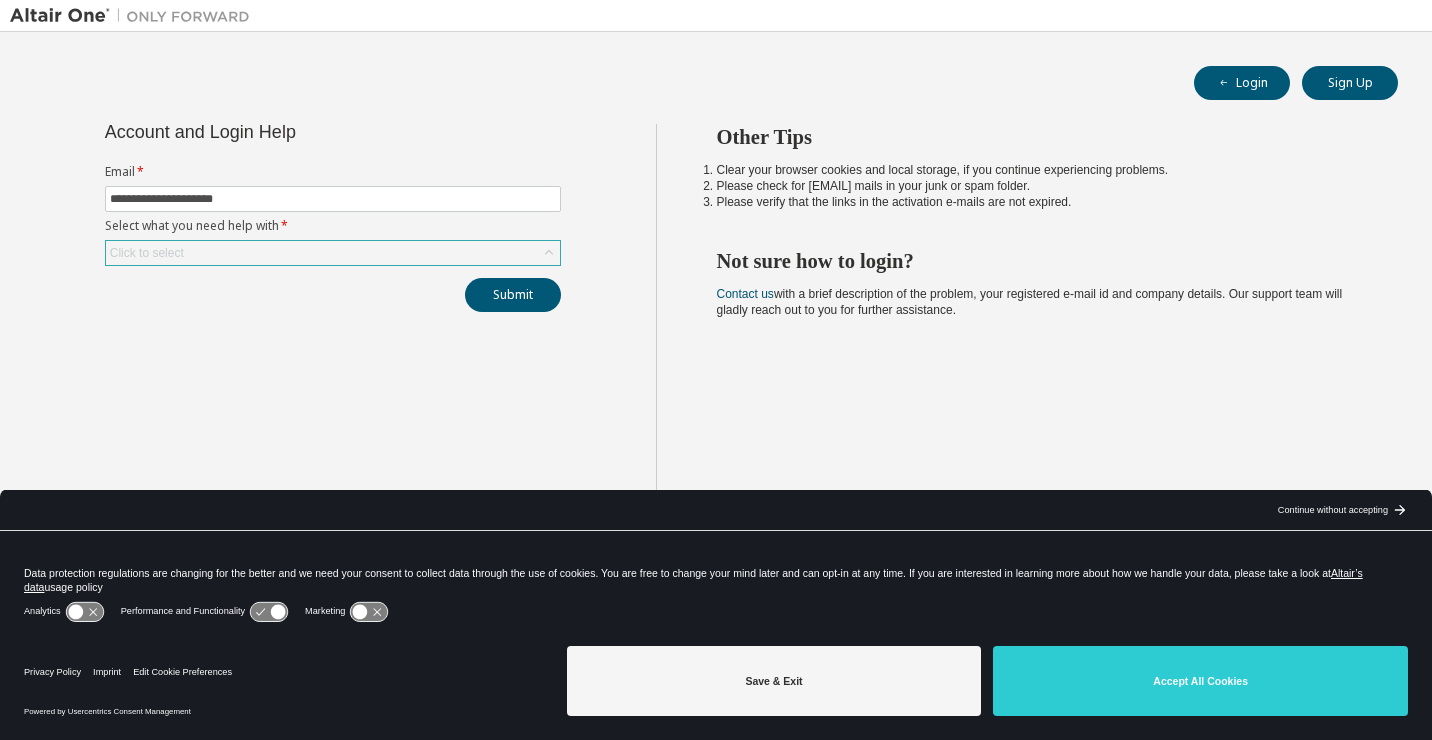 click on "Click to select" at bounding box center [333, 253] 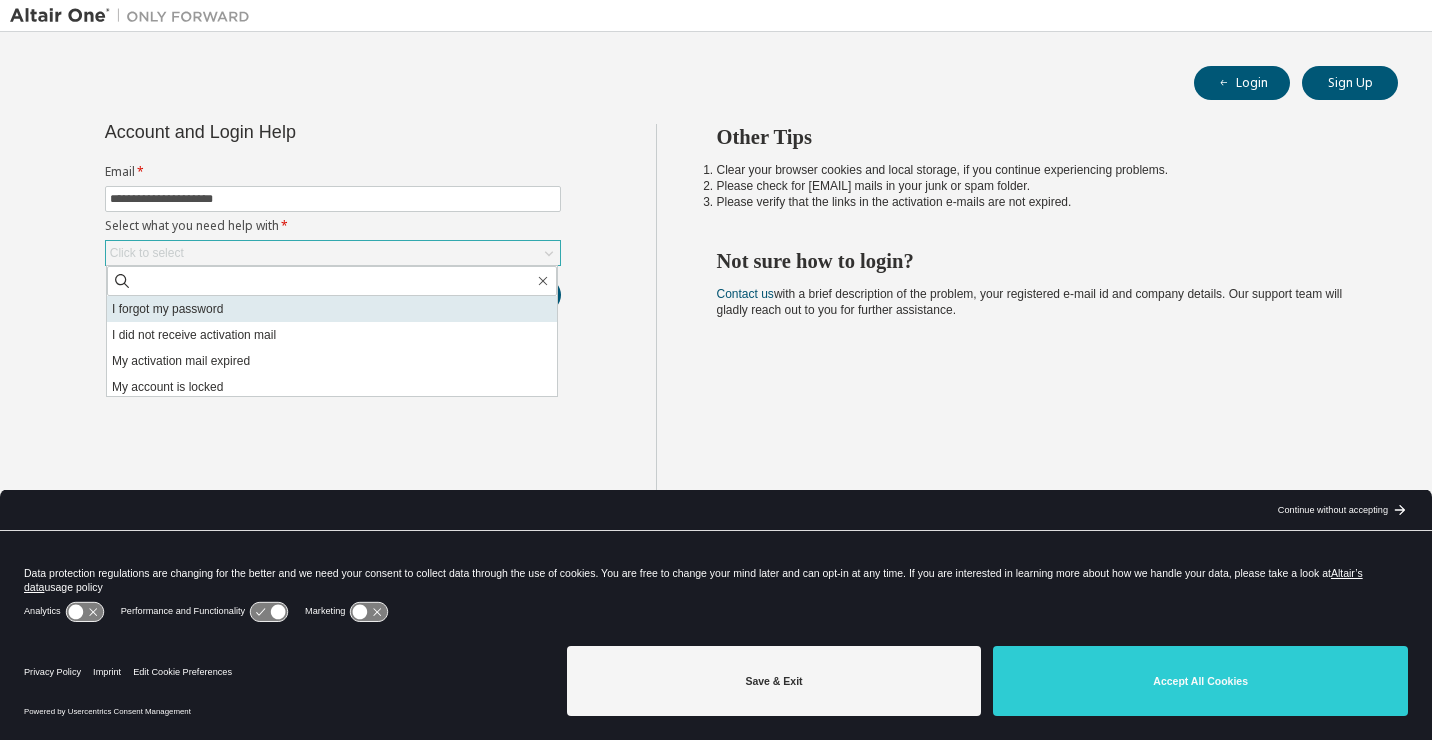 click on "I forgot my password" at bounding box center (332, 309) 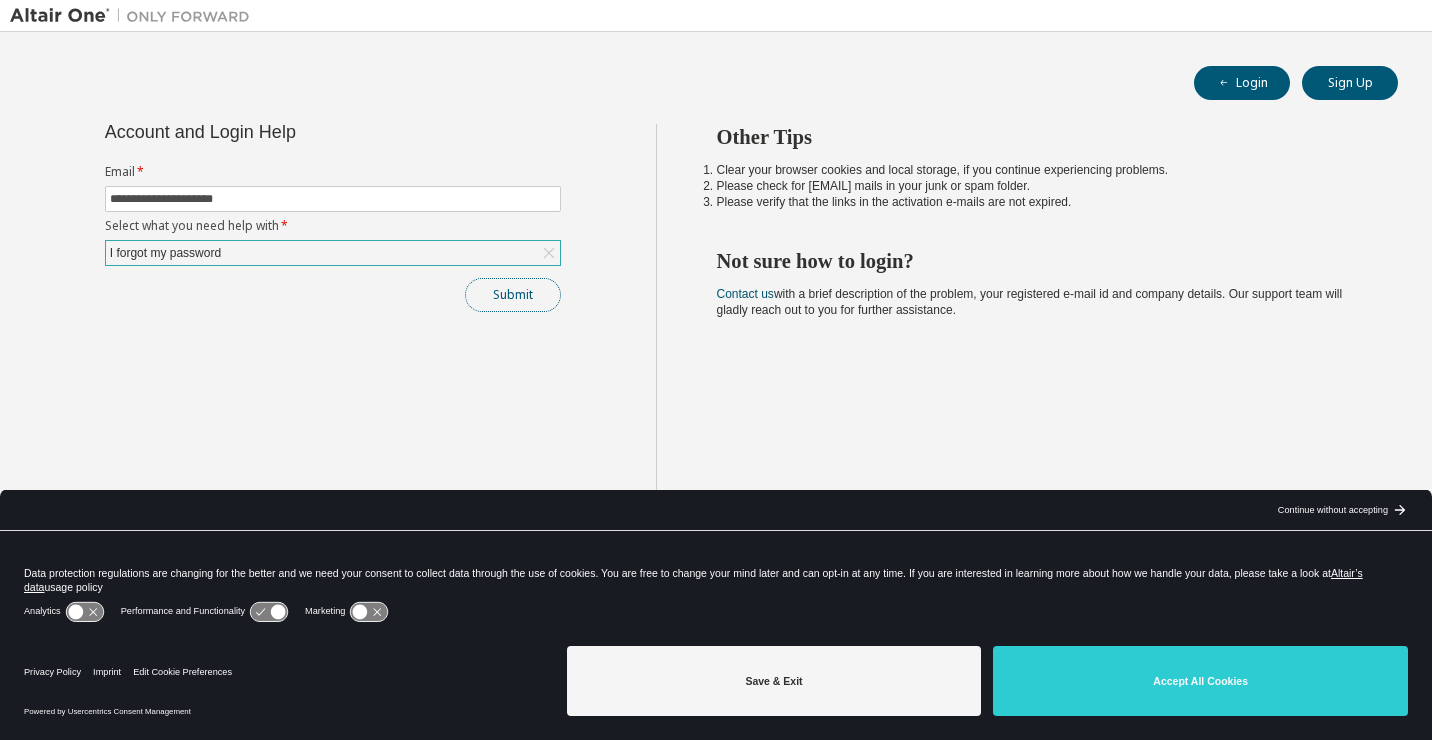 click on "Submit" at bounding box center (513, 295) 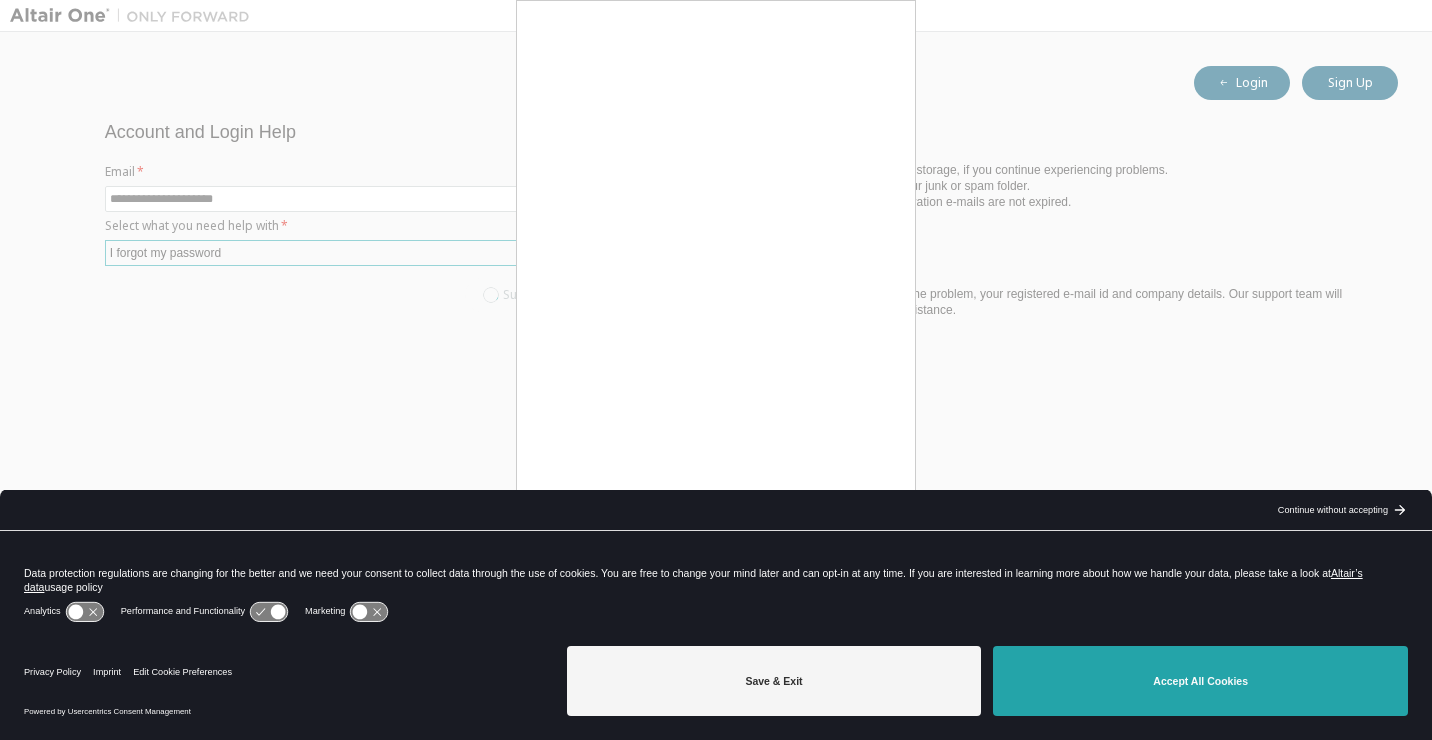 click on "Accept All Cookies" at bounding box center [1200, 681] 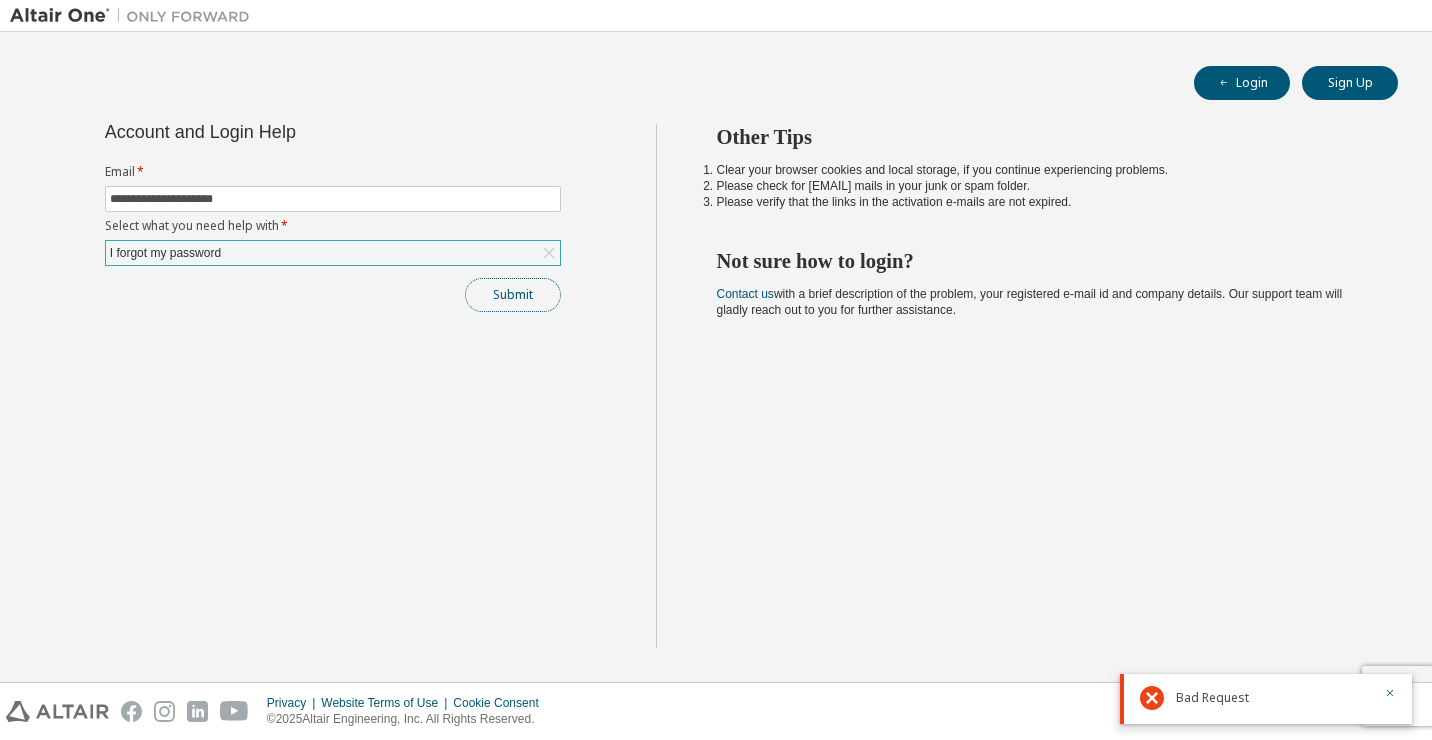 click on "Submit" at bounding box center (513, 295) 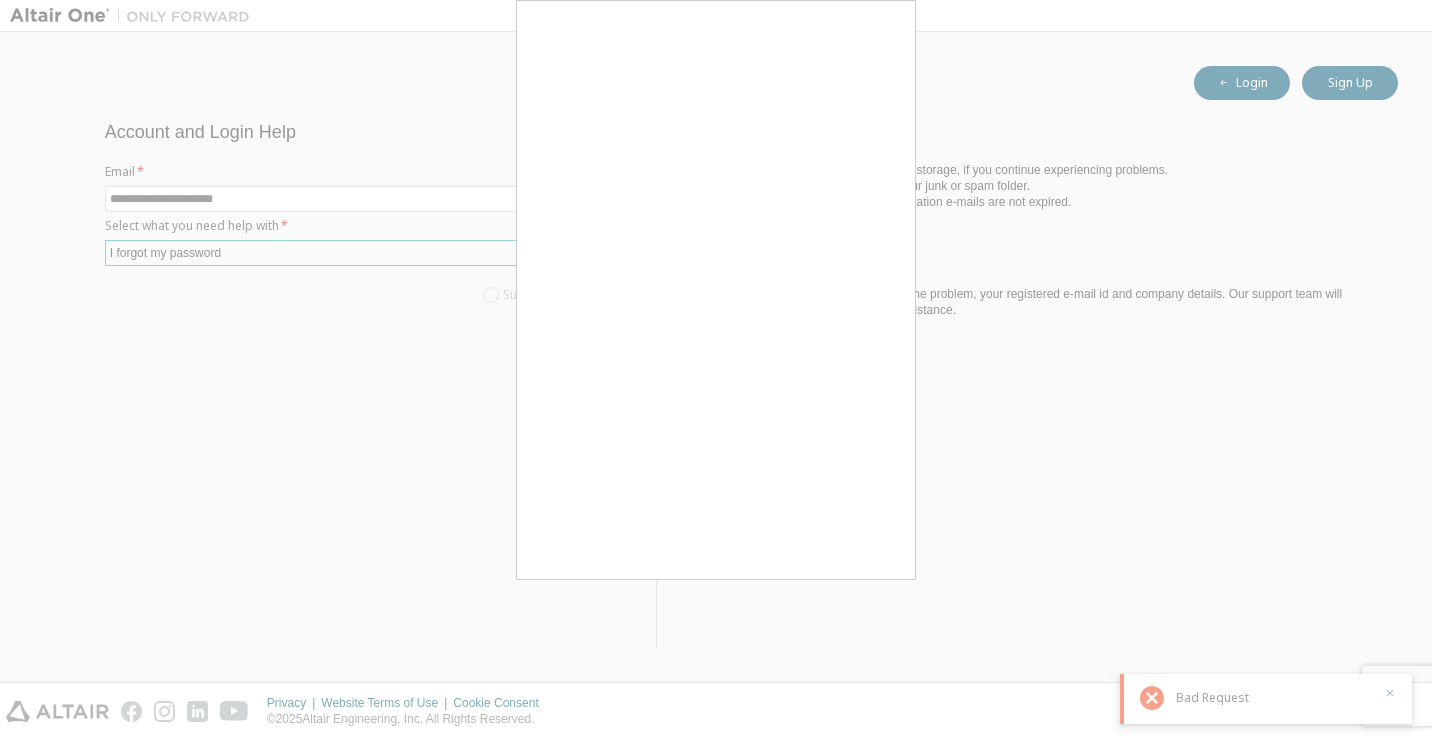 click at bounding box center [716, 370] 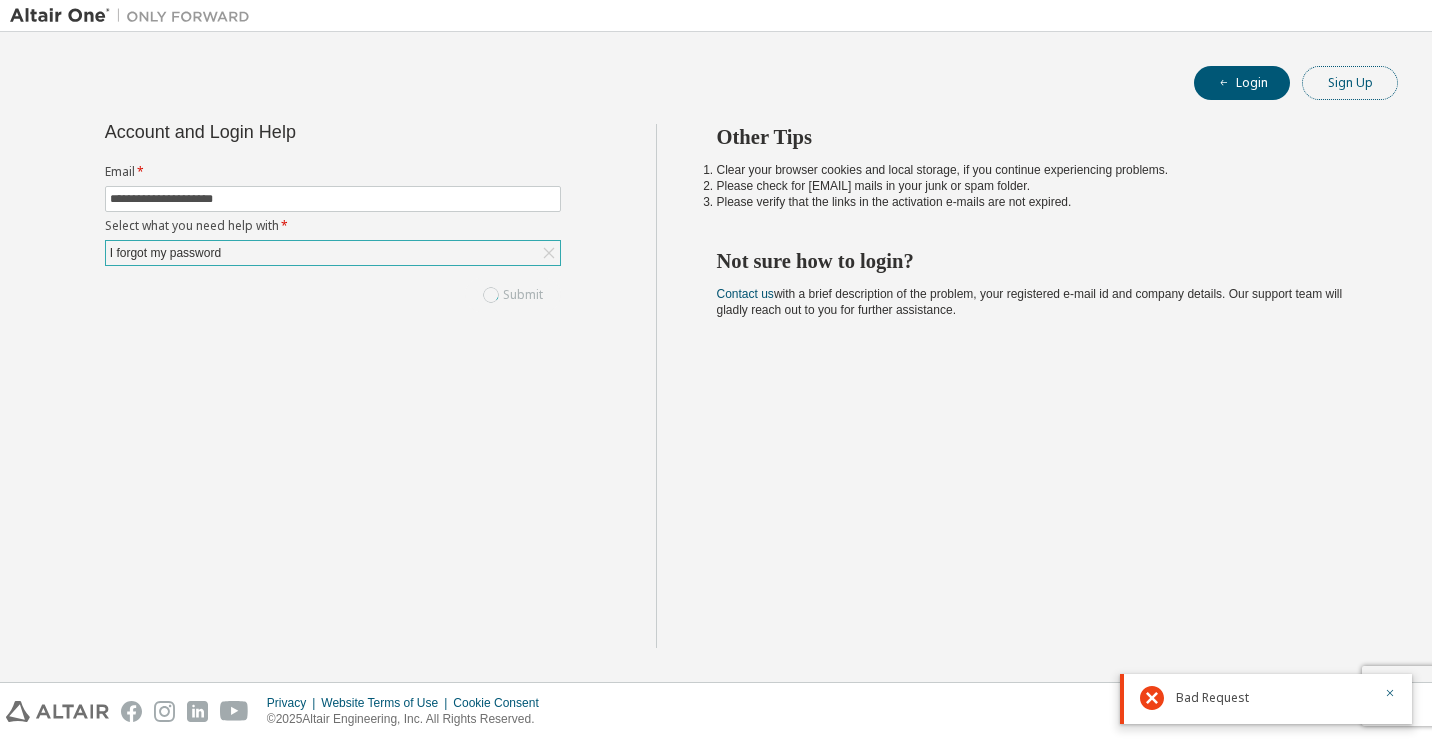 click on "Sign Up" at bounding box center [1350, 83] 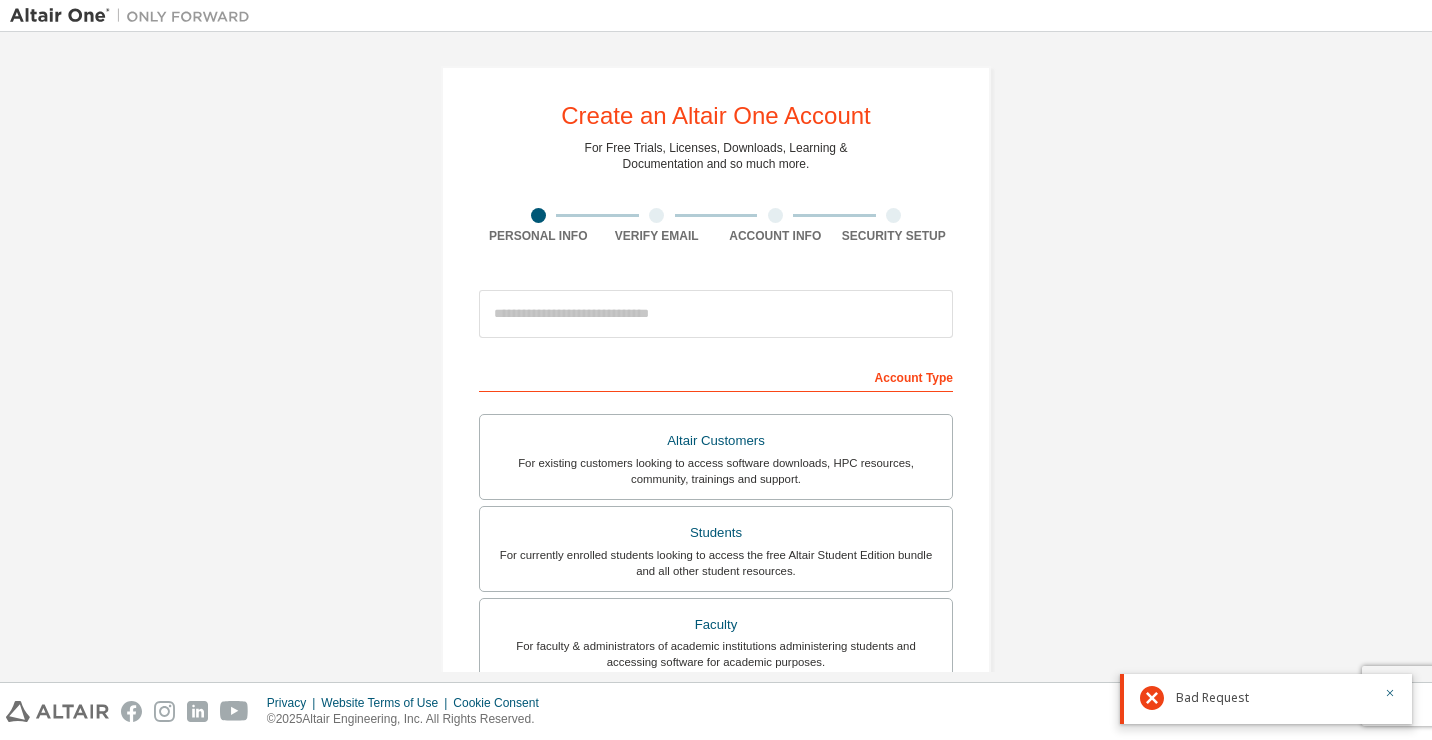 scroll, scrollTop: 100, scrollLeft: 0, axis: vertical 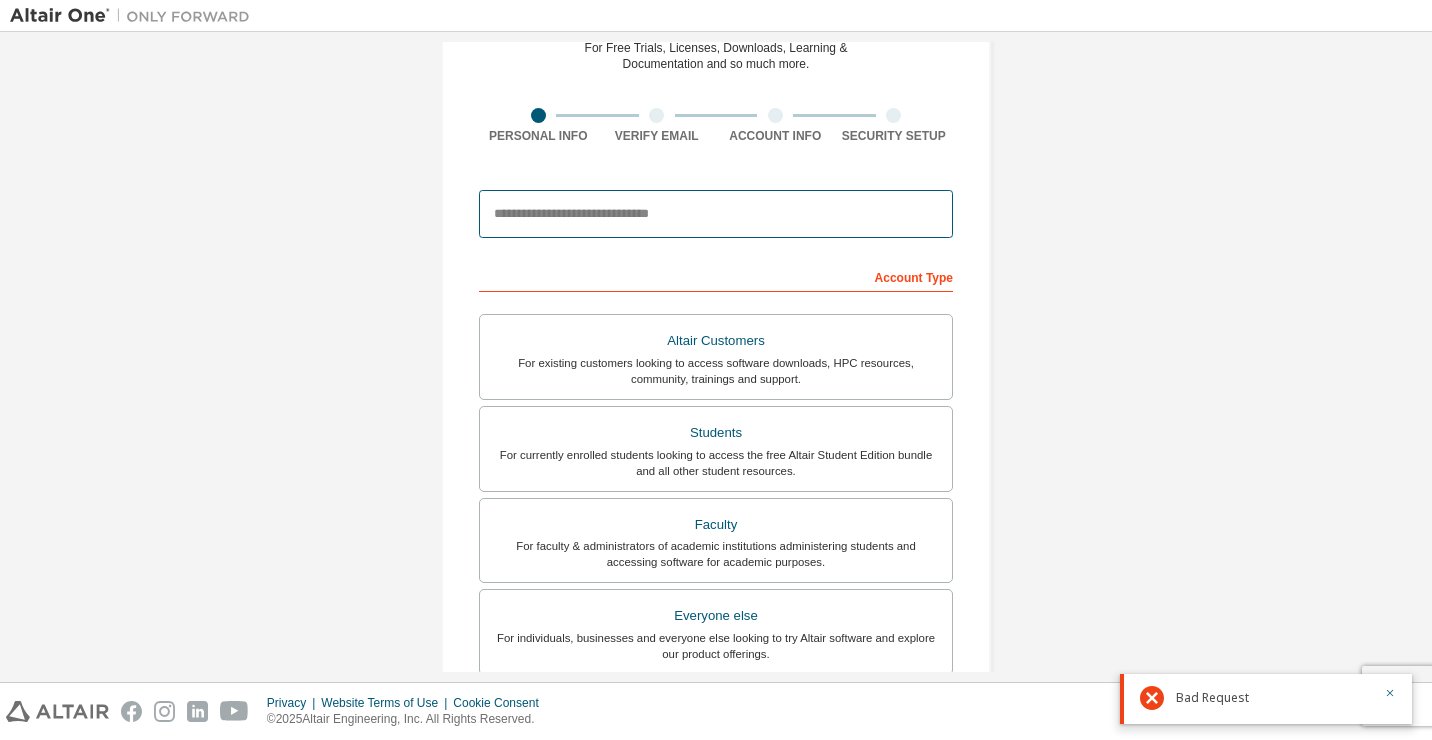 click at bounding box center [716, 214] 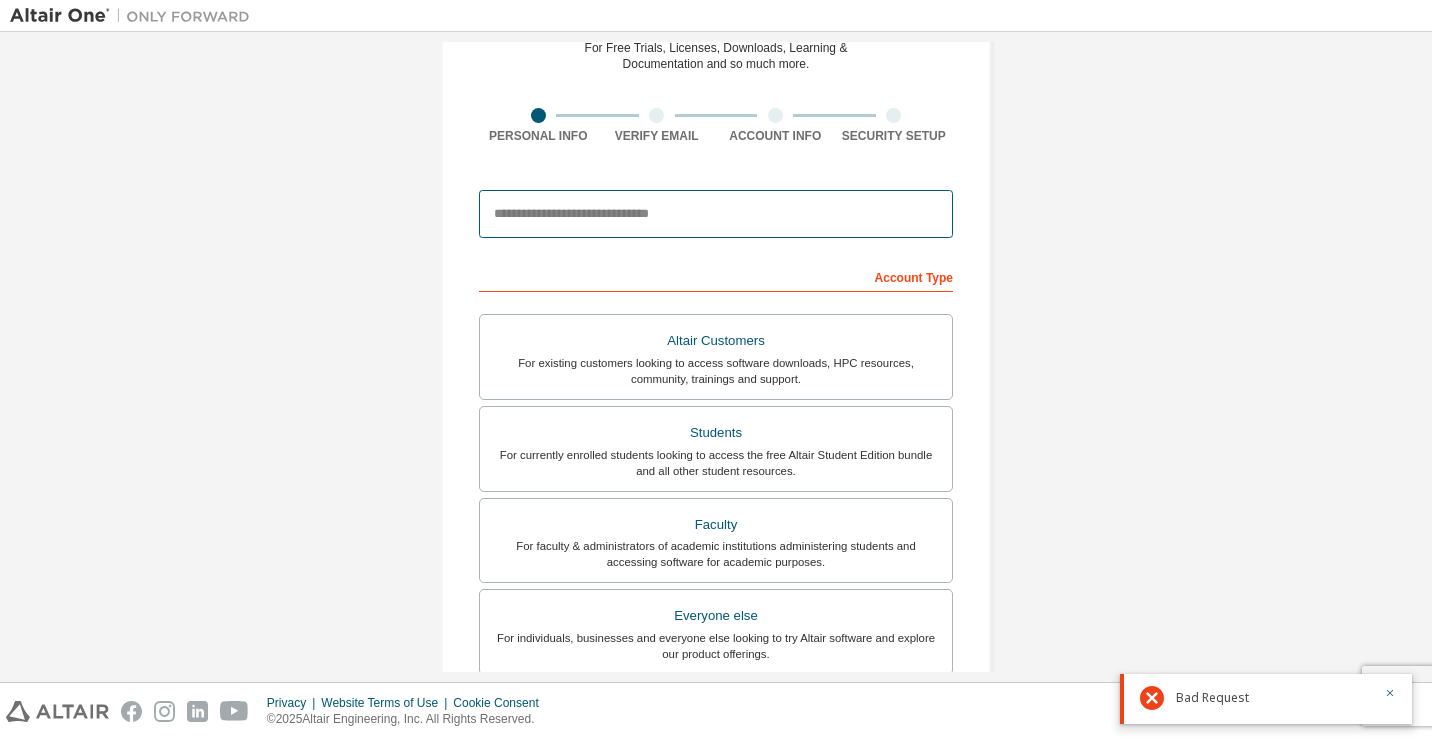 type on "**********" 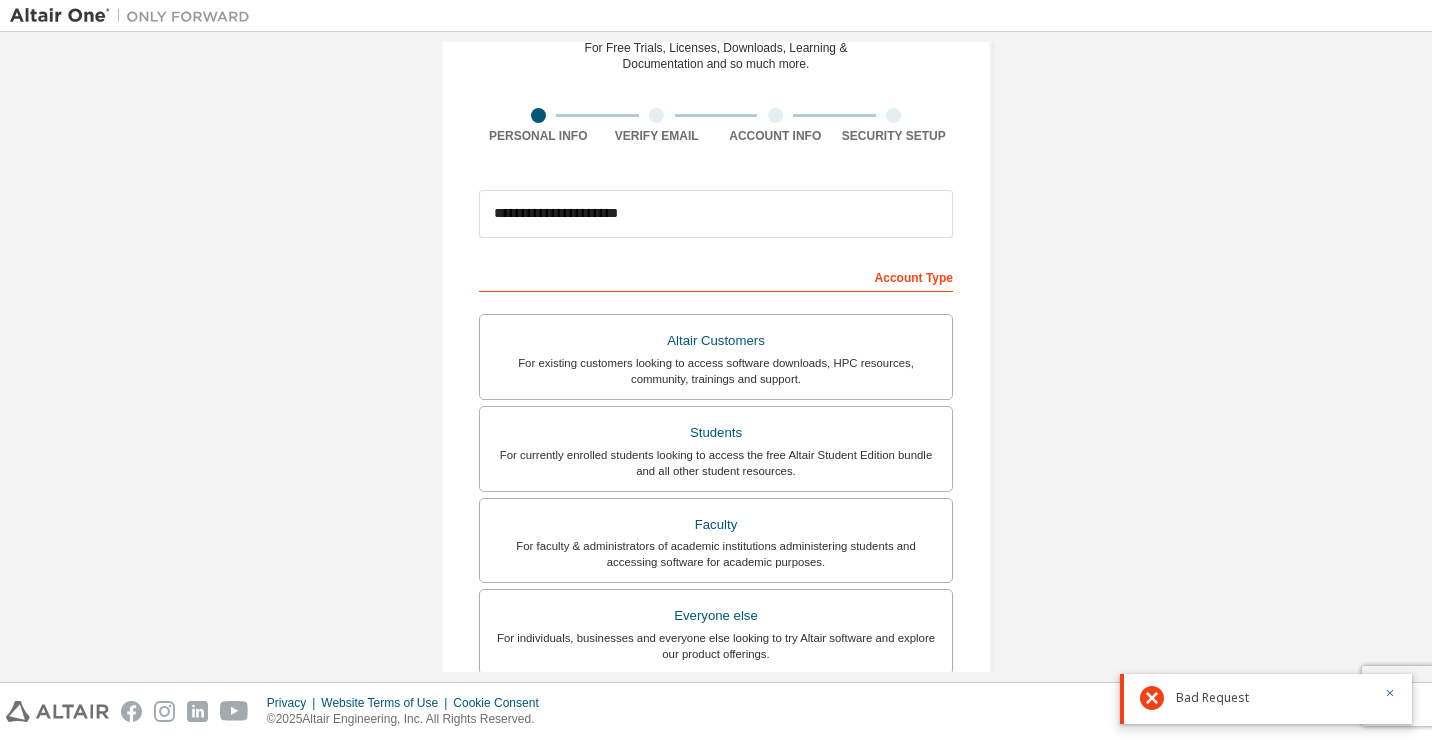 type on "**********" 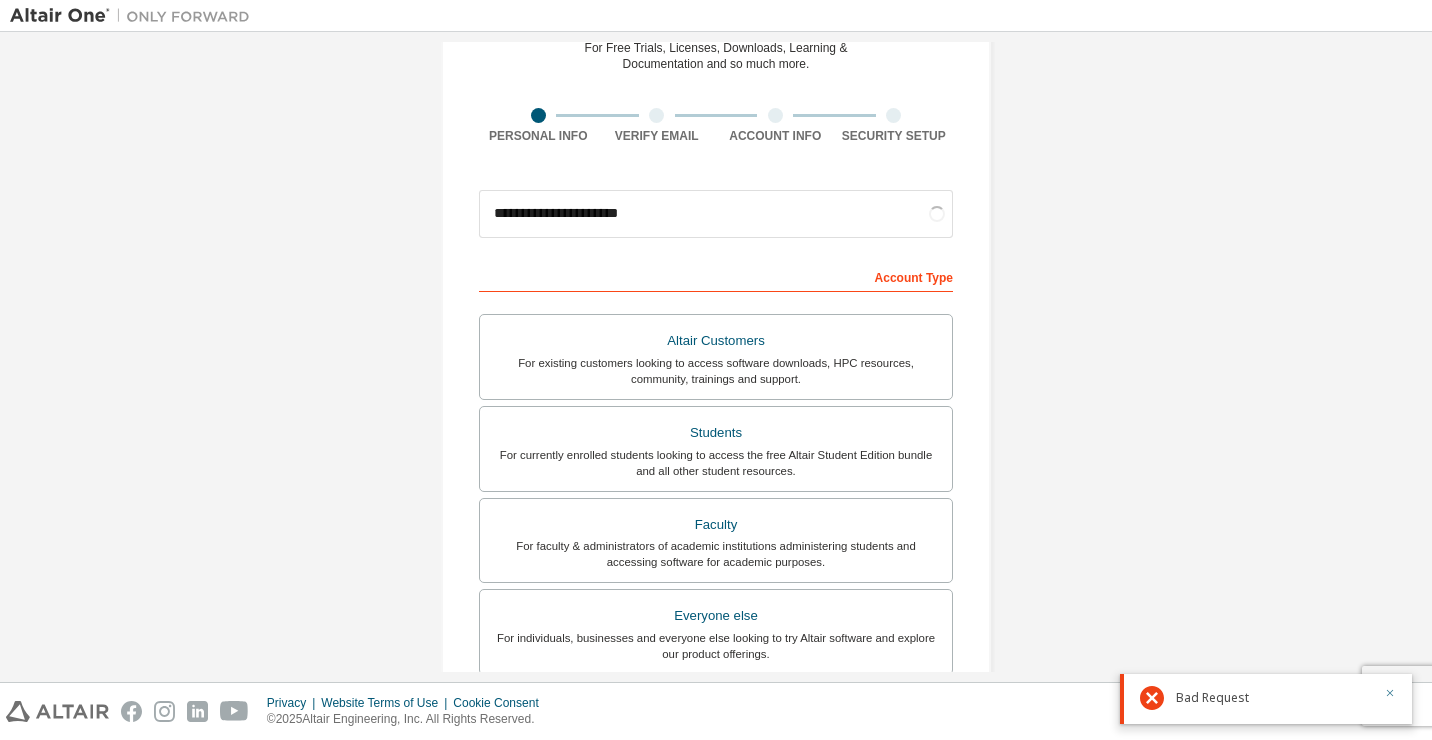 click 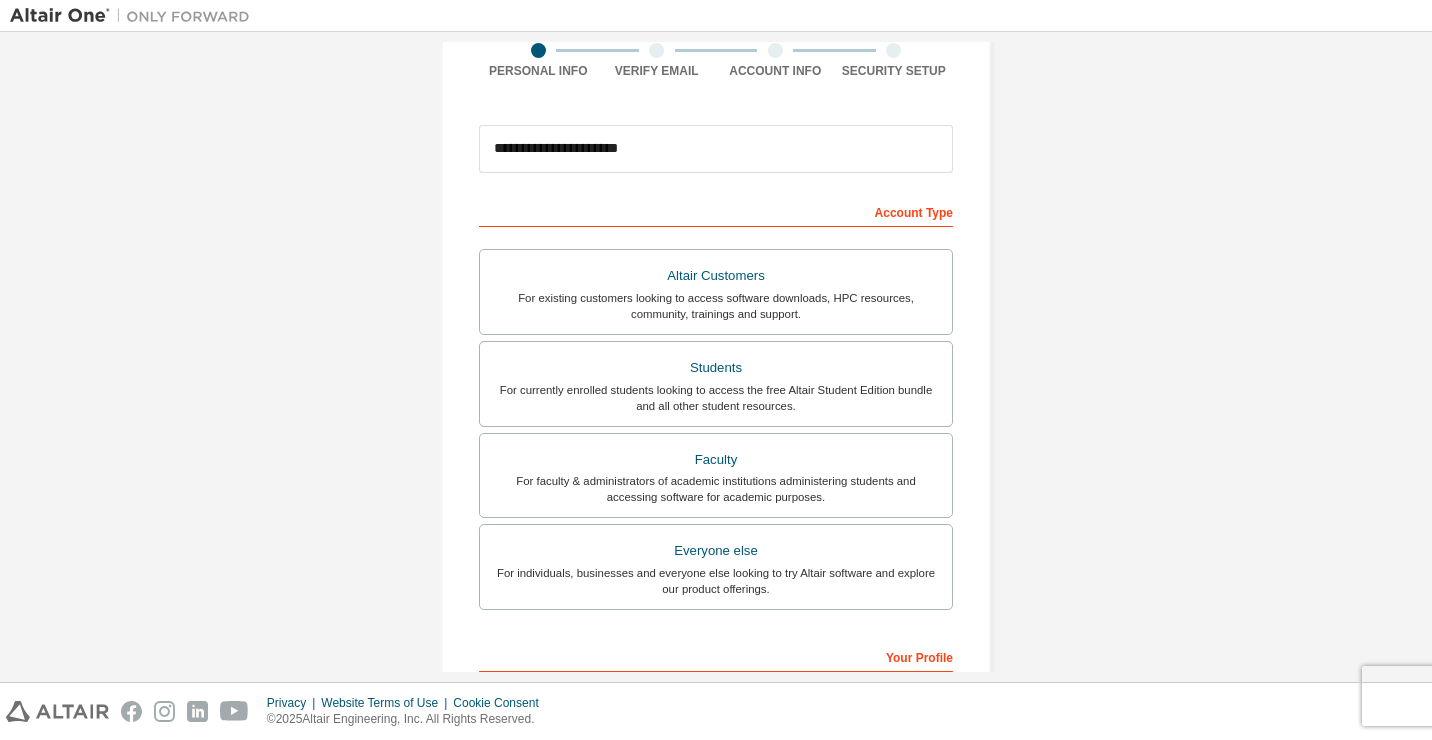 scroll, scrollTop: 200, scrollLeft: 0, axis: vertical 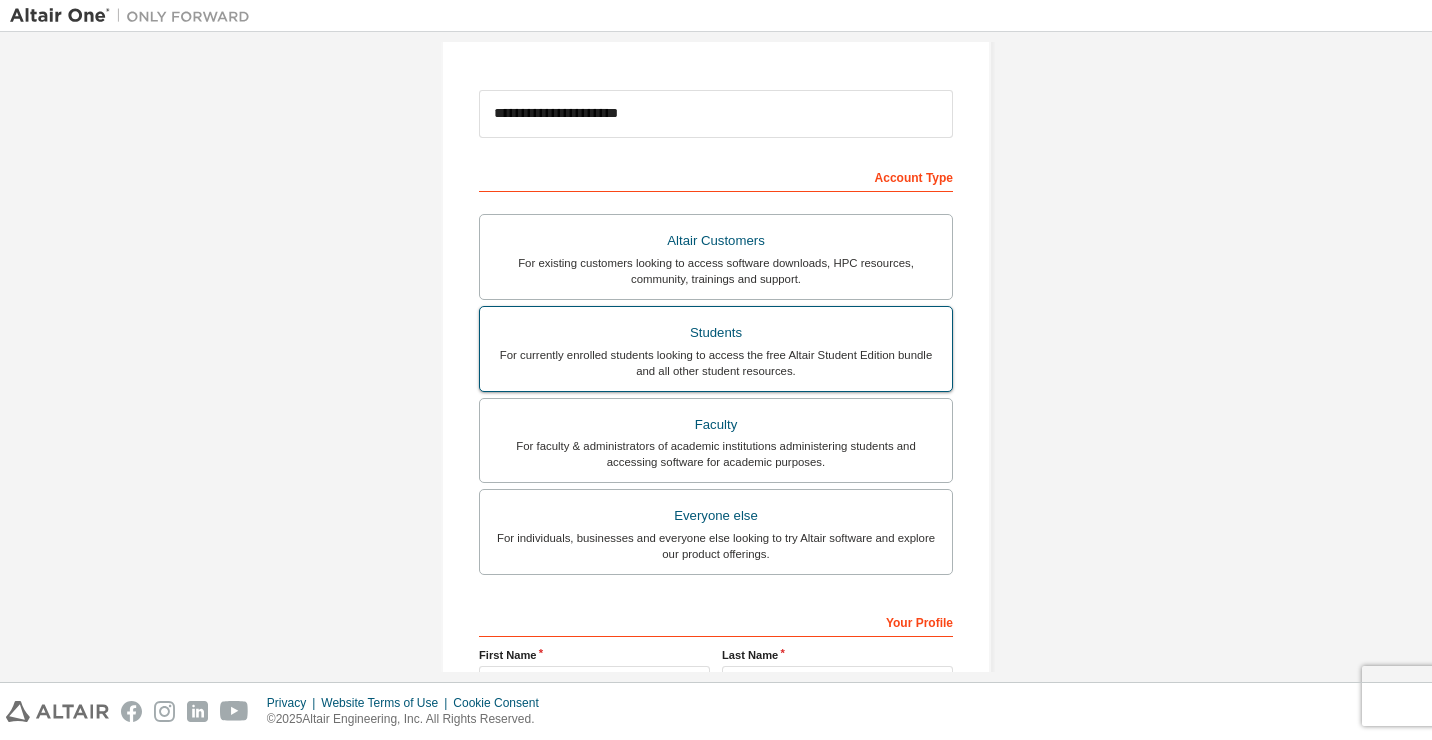 click on "Students" at bounding box center [716, 333] 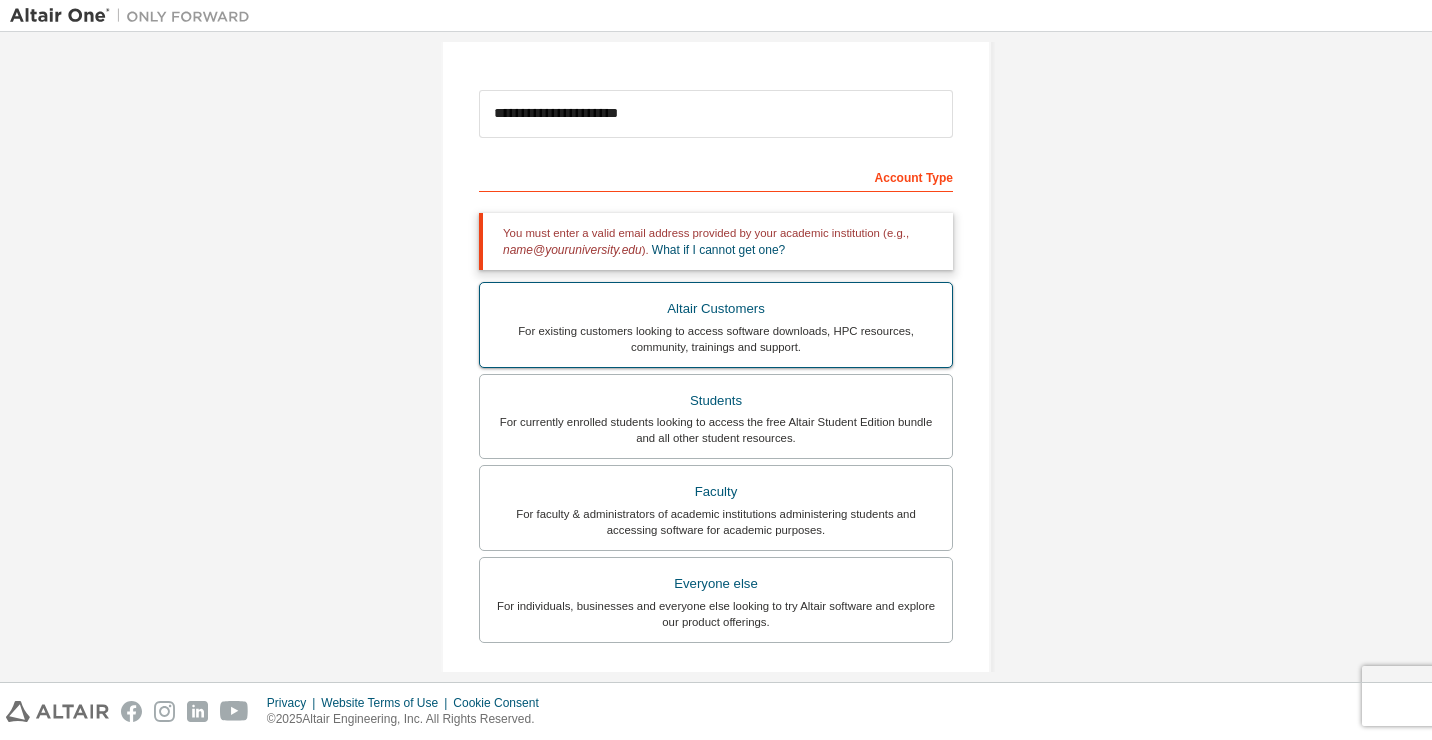 click on "Altair Customers" at bounding box center [716, 309] 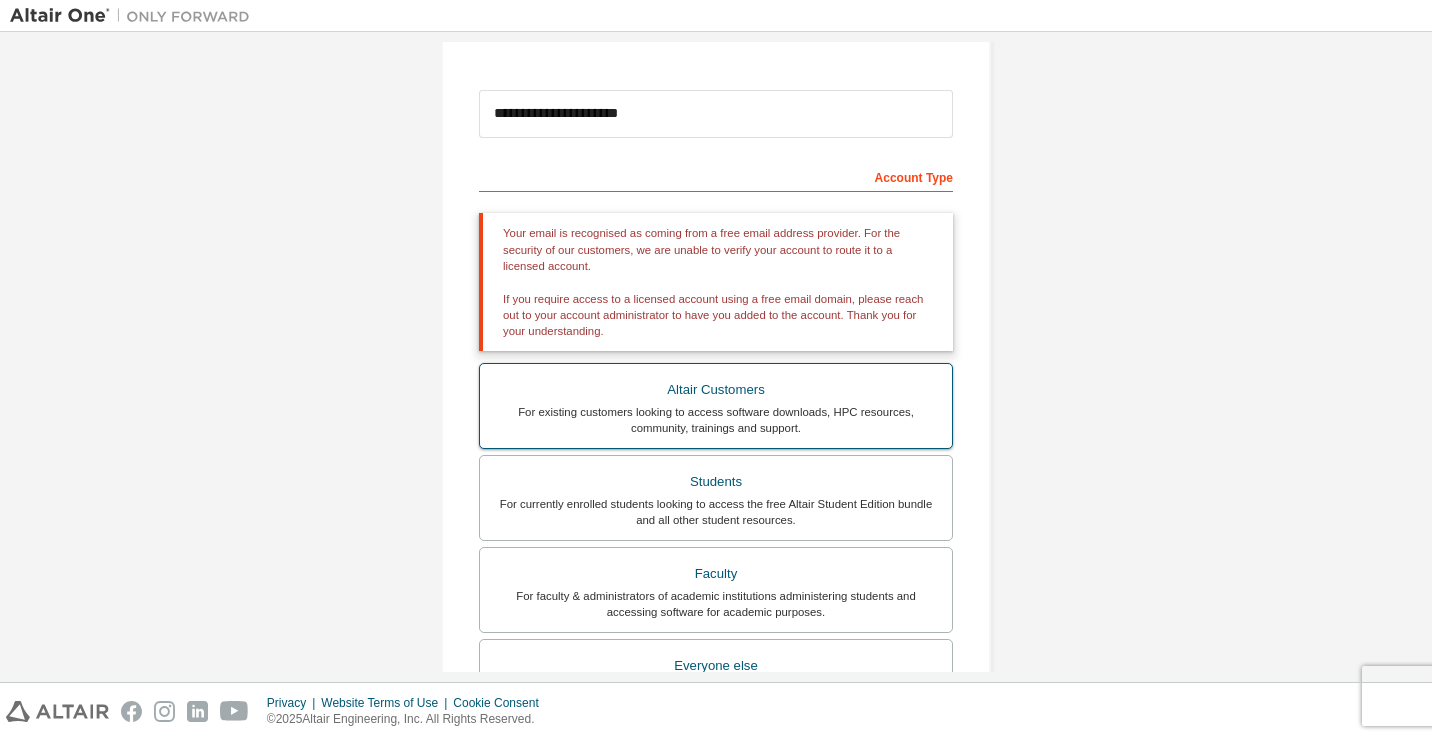 scroll, scrollTop: 300, scrollLeft: 0, axis: vertical 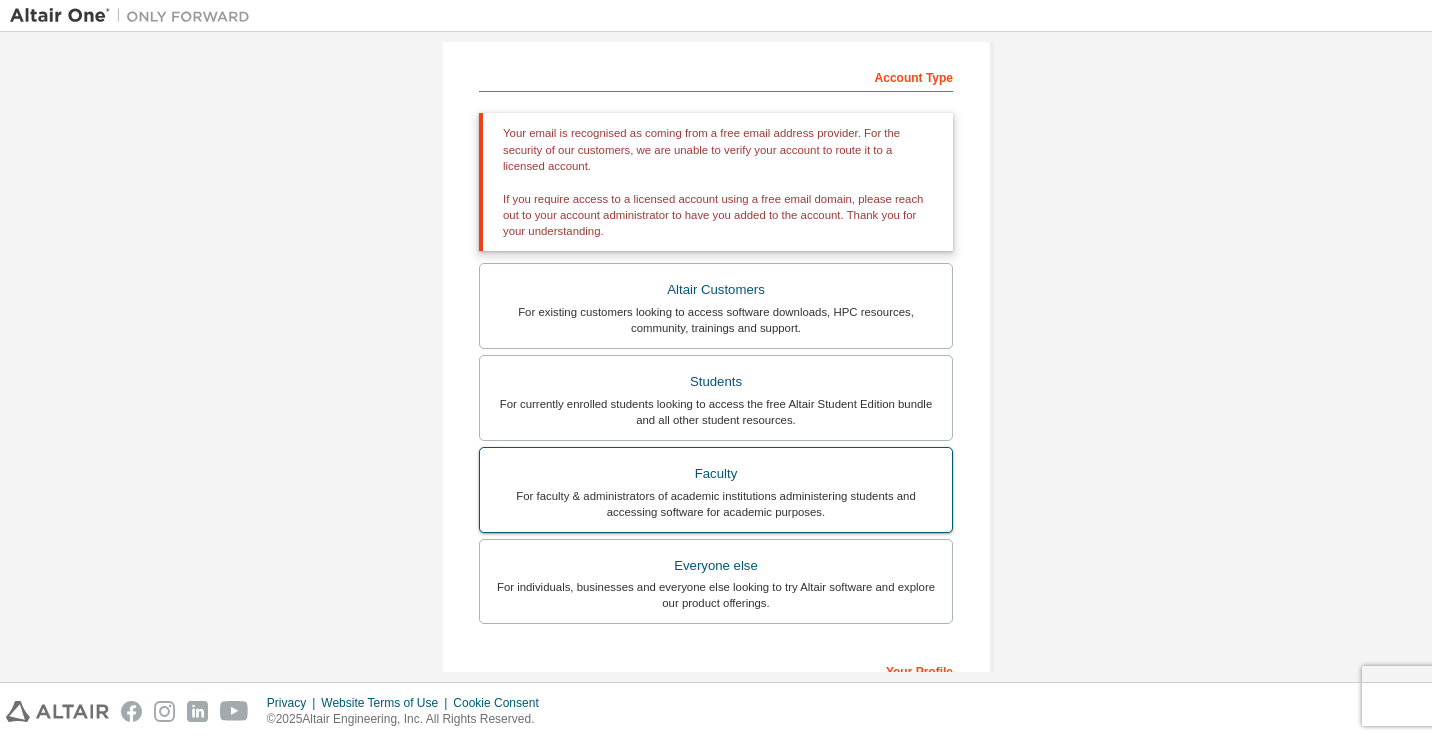 click on "For faculty & administrators of academic institutions administering students and accessing software for academic purposes." at bounding box center (716, 504) 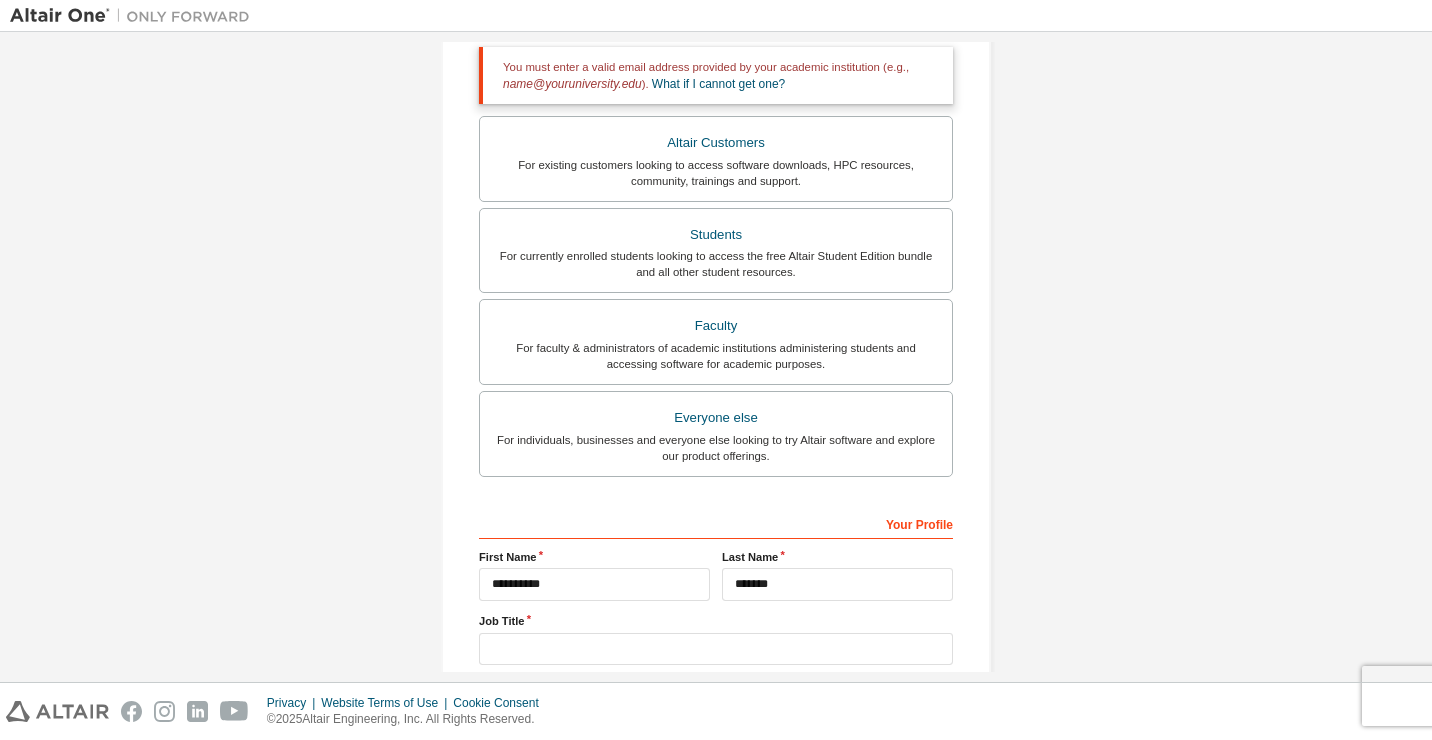 scroll, scrollTop: 400, scrollLeft: 0, axis: vertical 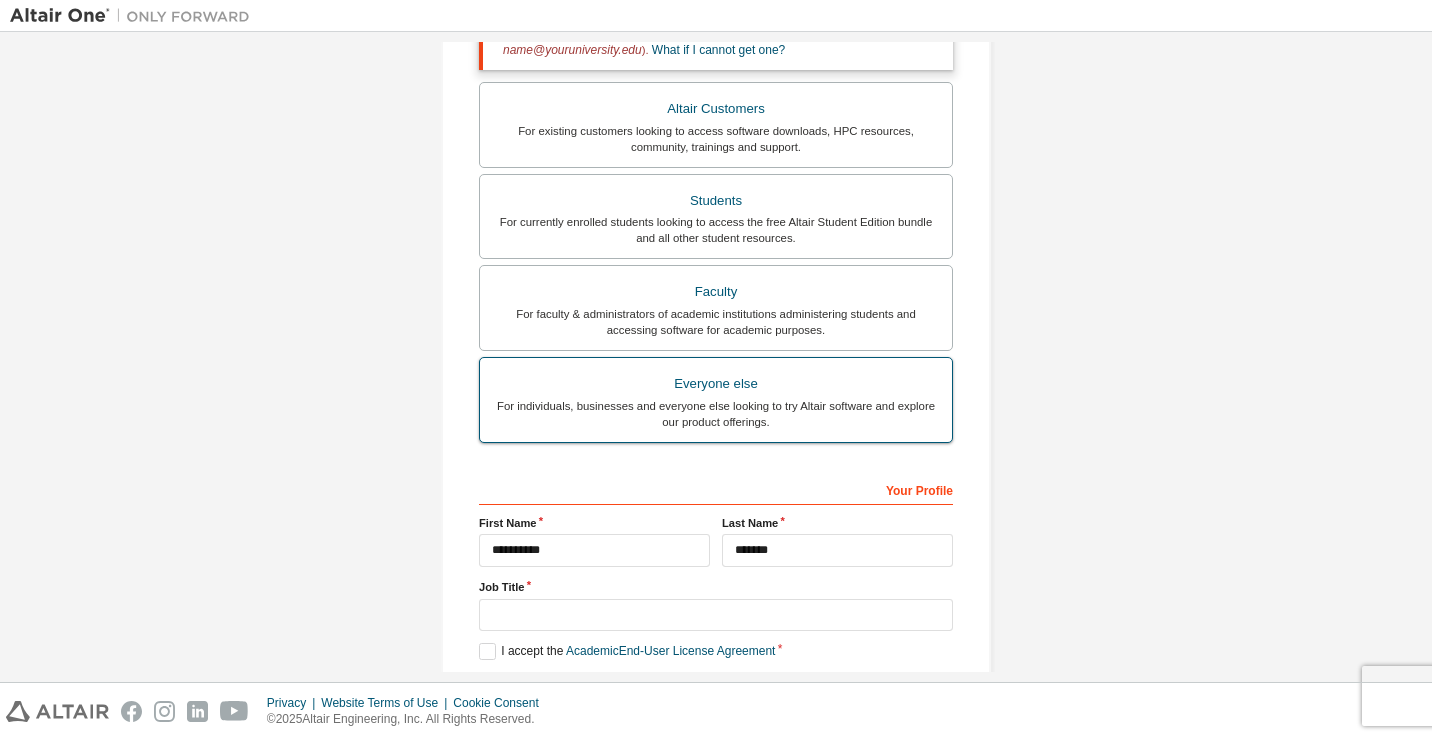 click on "Everyone else" at bounding box center [716, 384] 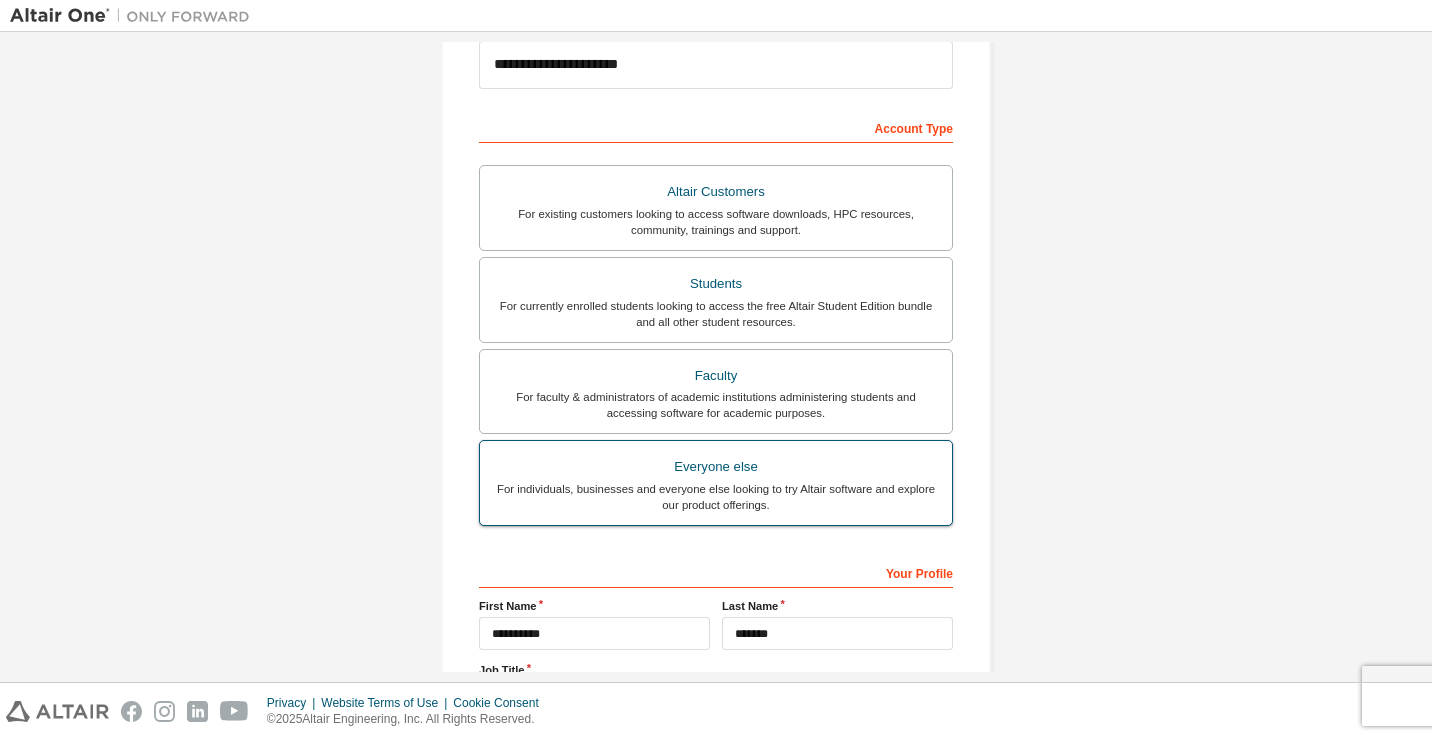 scroll, scrollTop: 429, scrollLeft: 0, axis: vertical 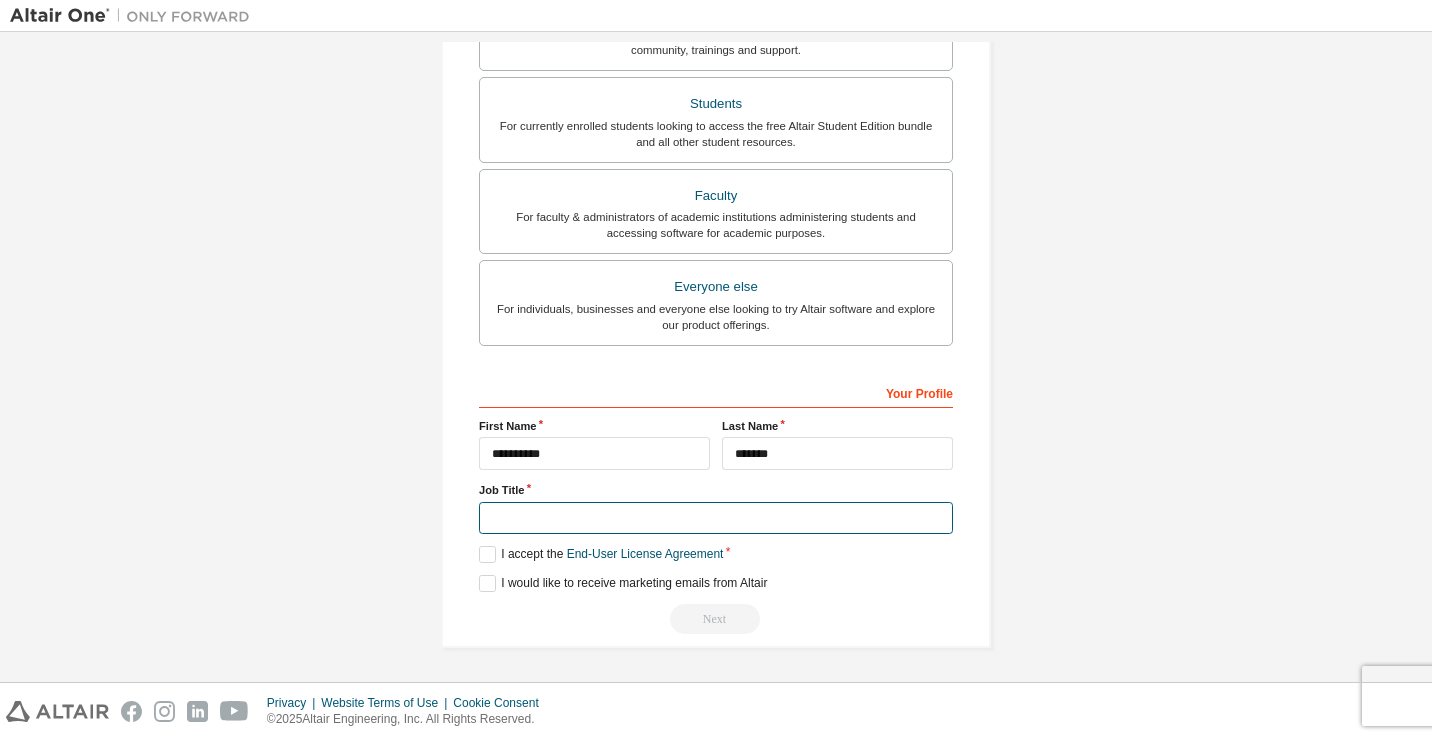 click at bounding box center [716, 518] 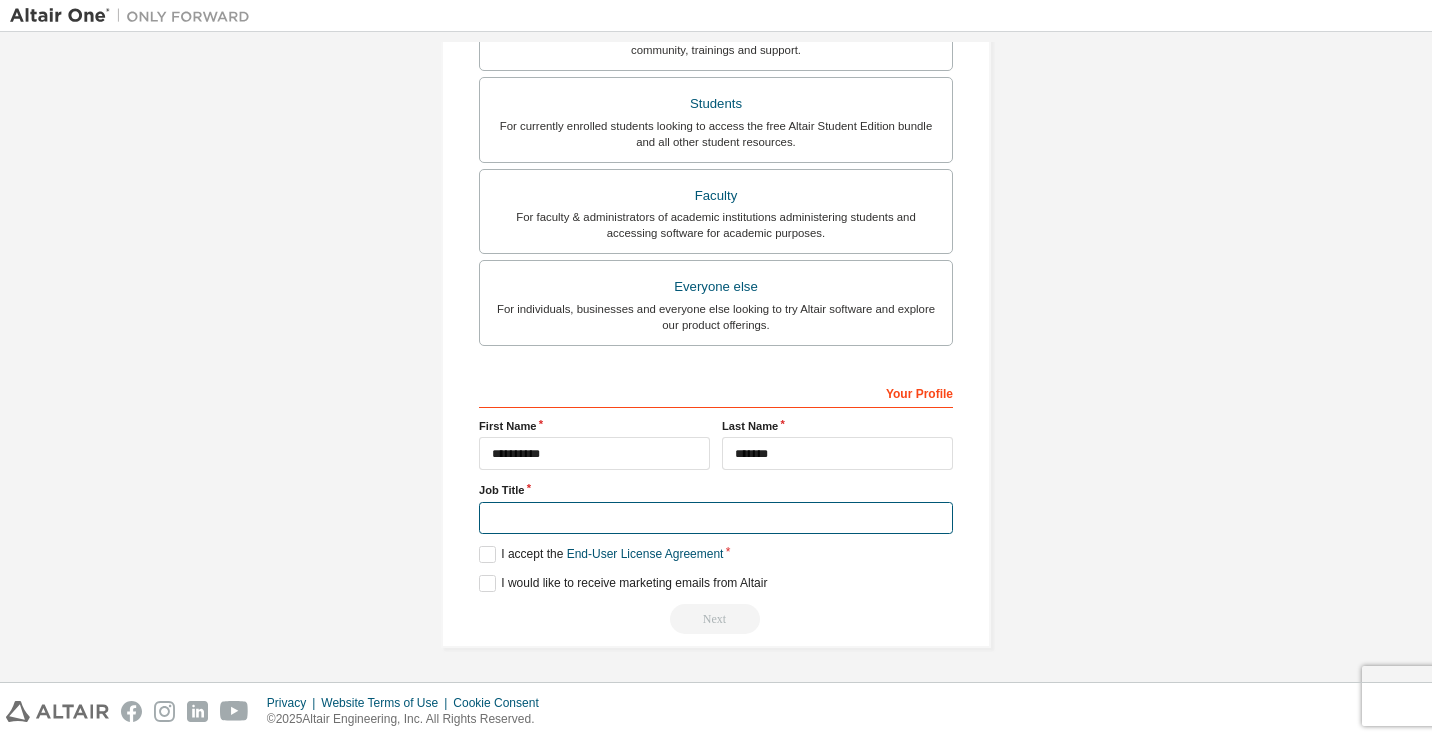 type on "*" 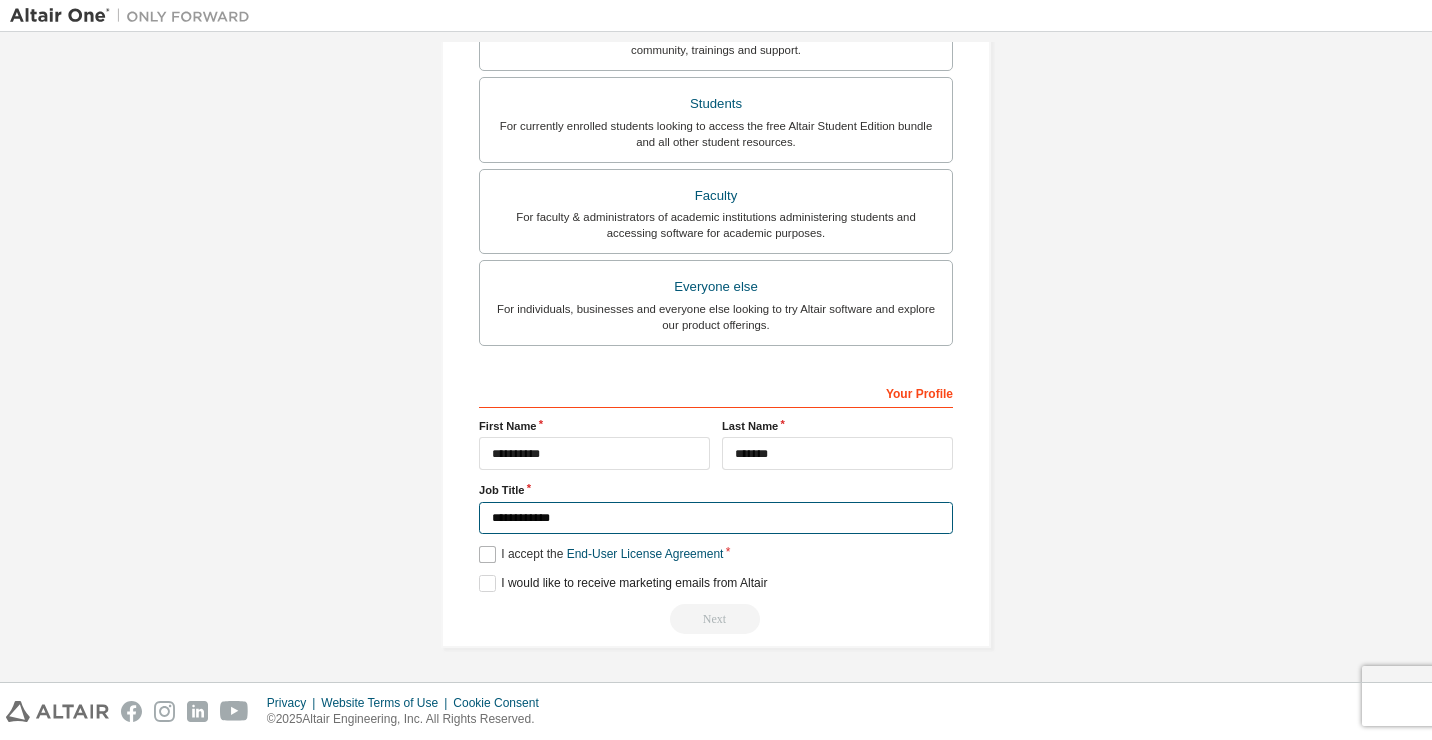 type on "**********" 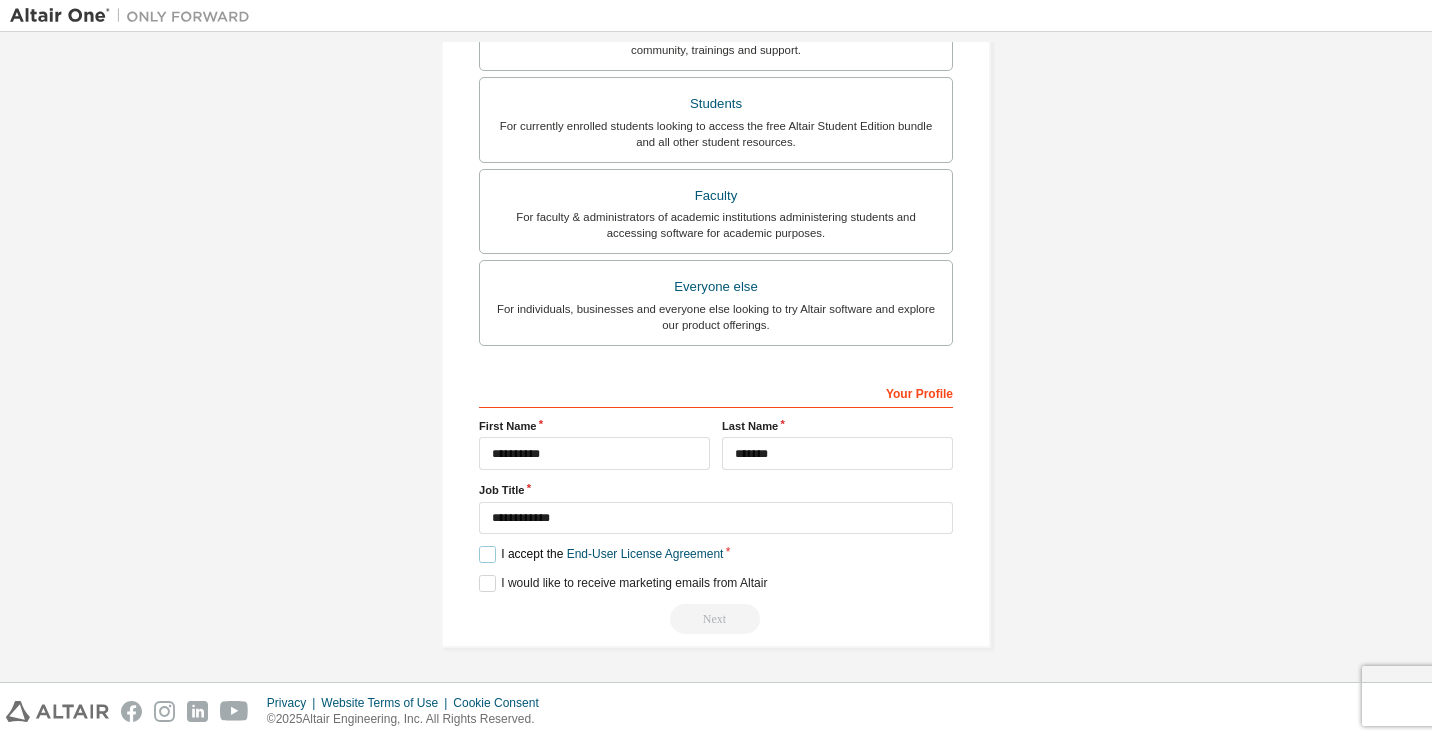 click on "I accept the    End-User License Agreement" at bounding box center (601, 554) 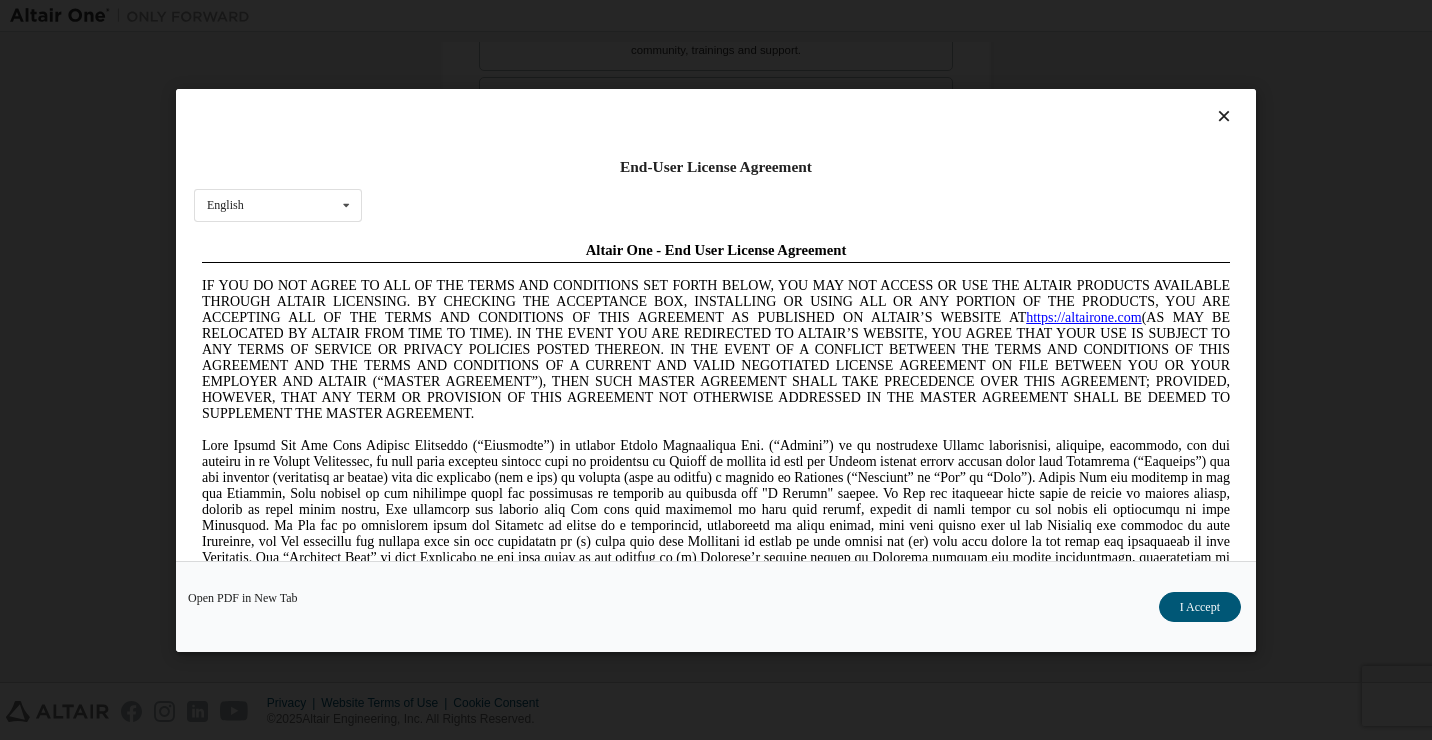 scroll, scrollTop: 700, scrollLeft: 0, axis: vertical 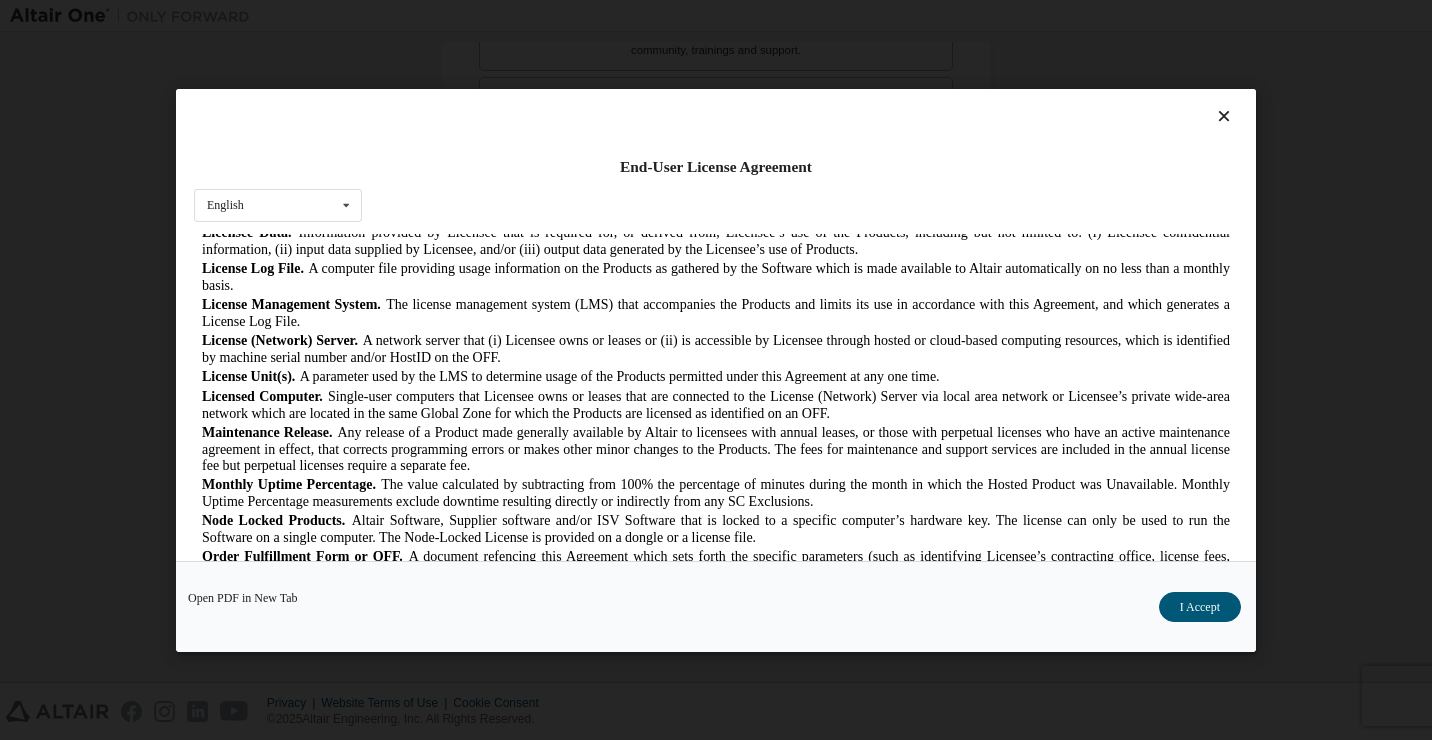 click at bounding box center (1224, 116) 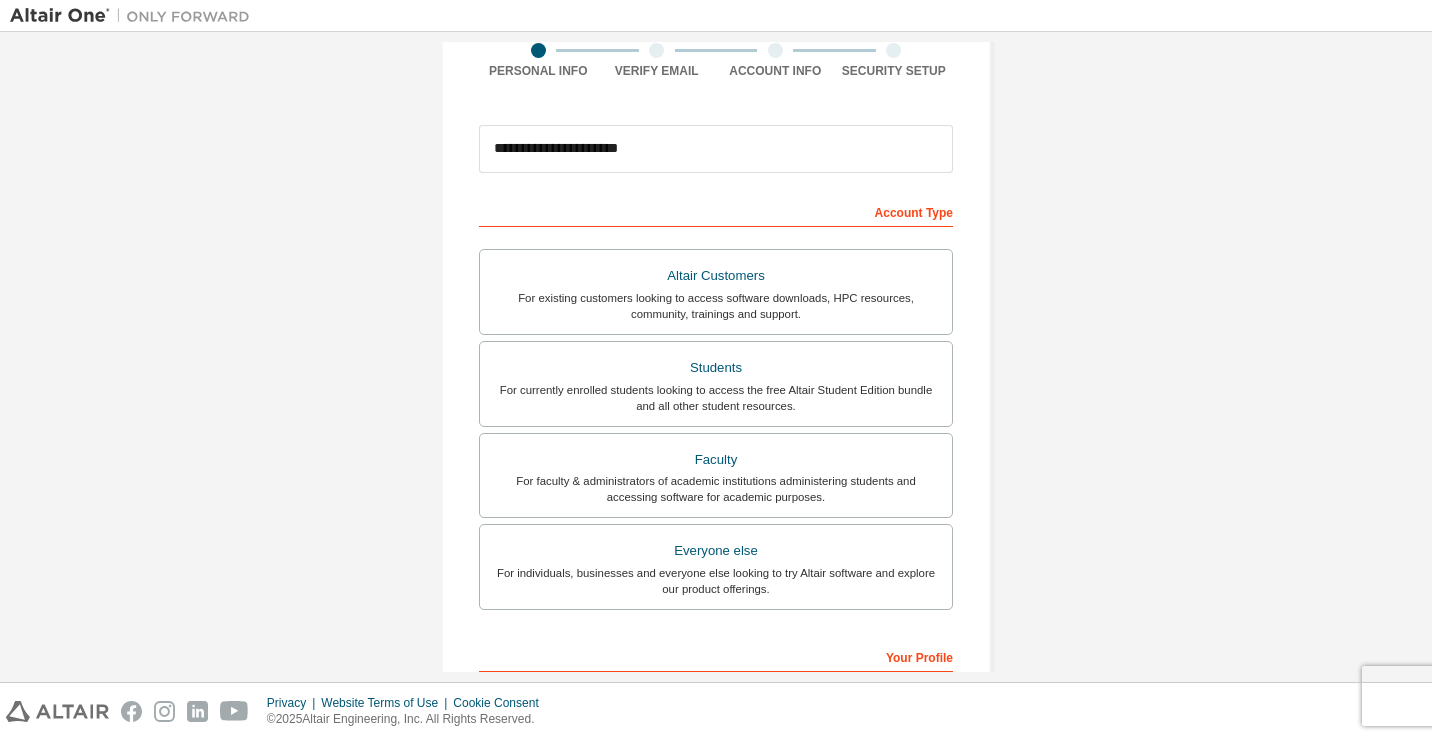 scroll, scrollTop: 200, scrollLeft: 0, axis: vertical 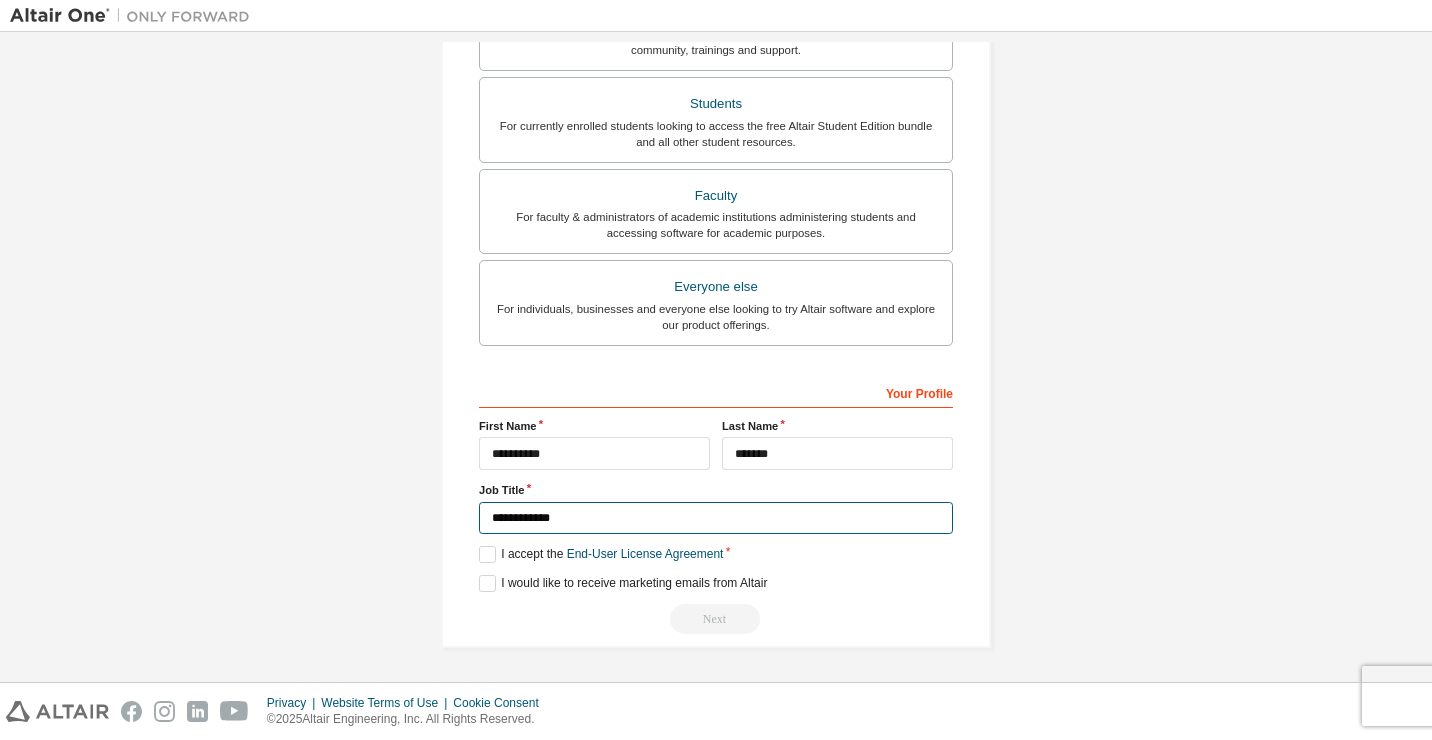 click on "**********" at bounding box center (716, 518) 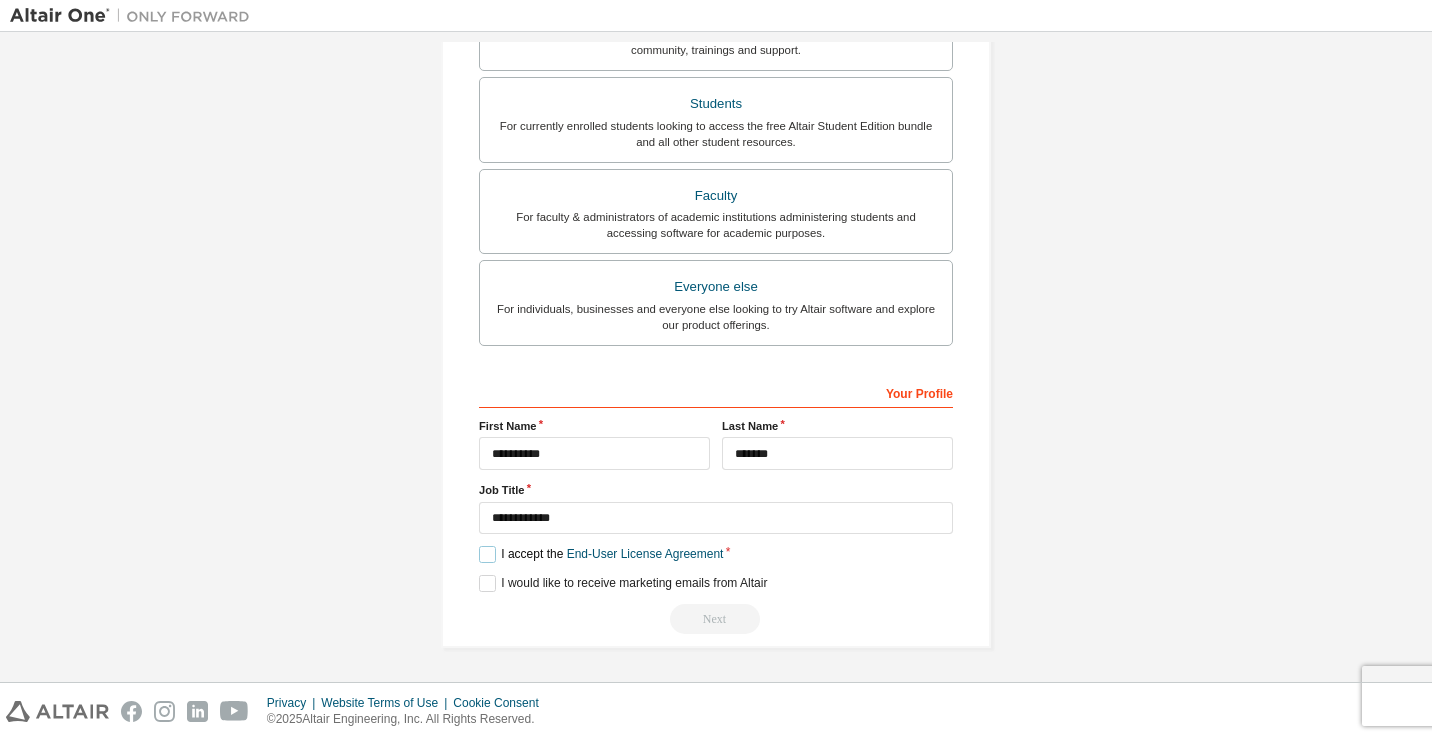 click on "I accept the    End-User License Agreement" at bounding box center [601, 554] 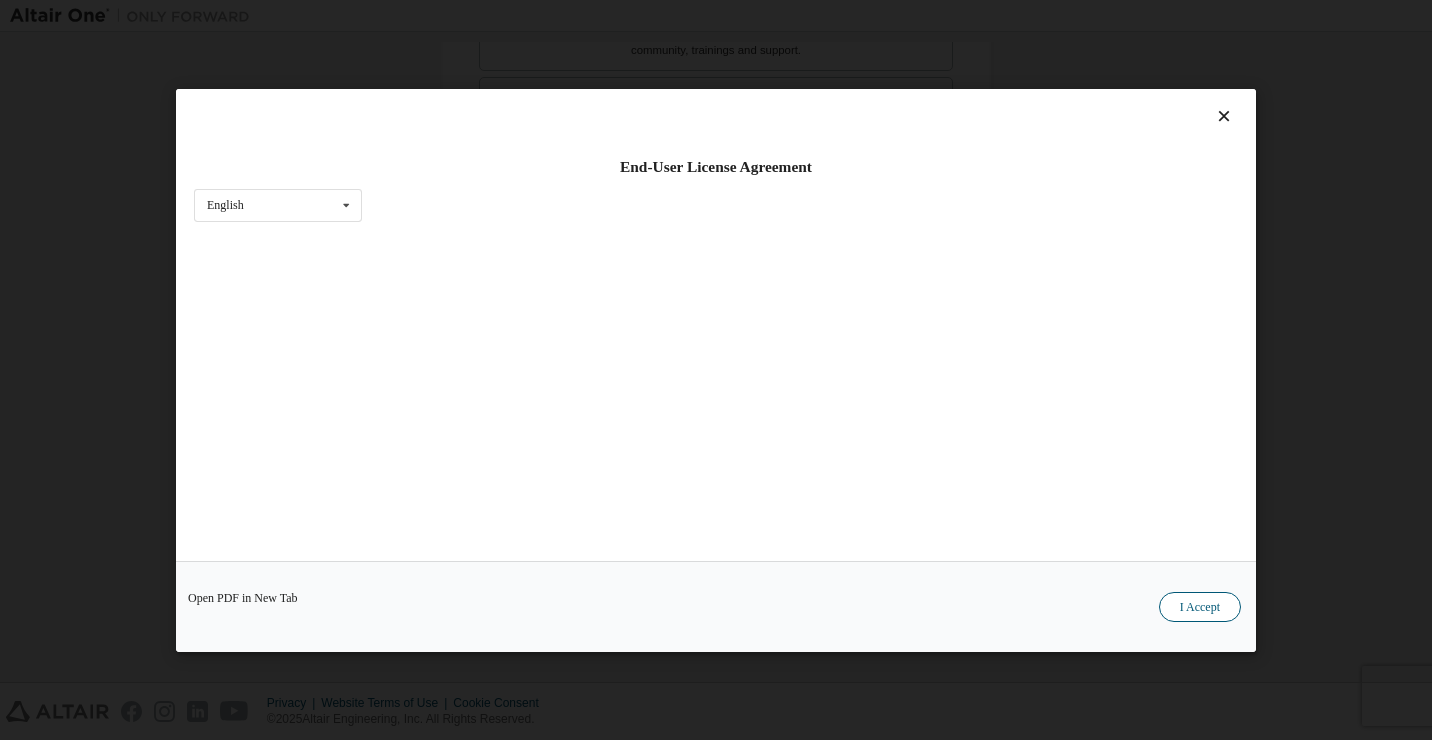 click on "I Accept" at bounding box center (1200, 607) 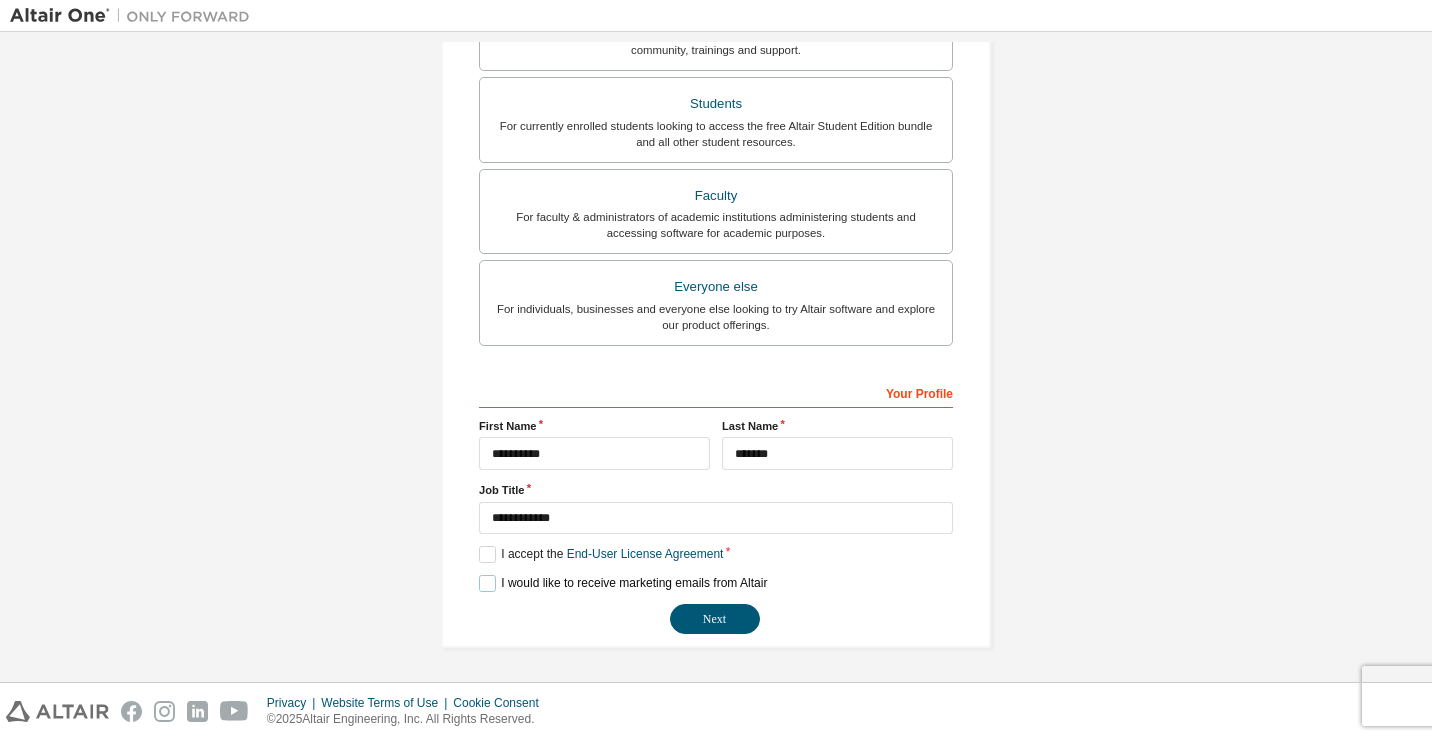 click on "I would like to receive marketing emails from Altair" at bounding box center (623, 583) 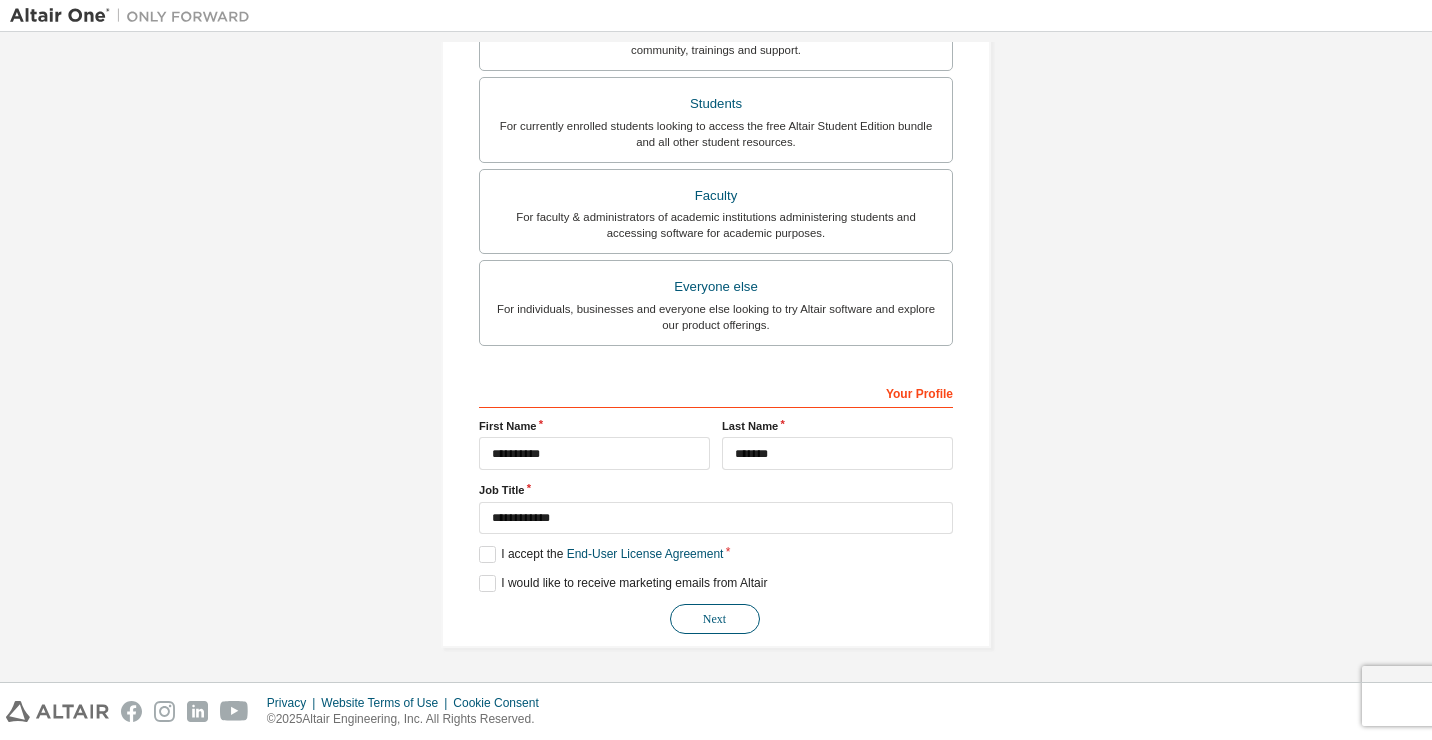 click on "Next" at bounding box center [715, 619] 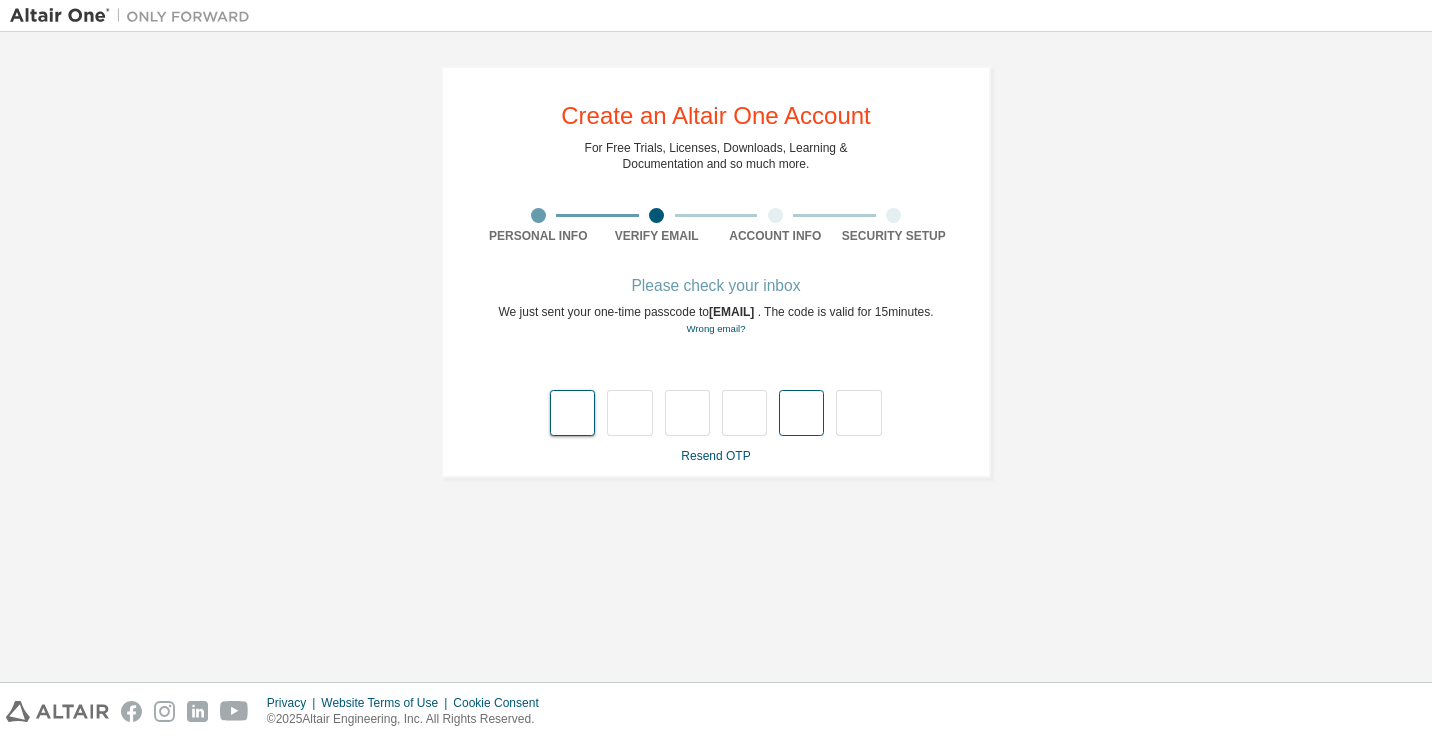 scroll, scrollTop: 0, scrollLeft: 0, axis: both 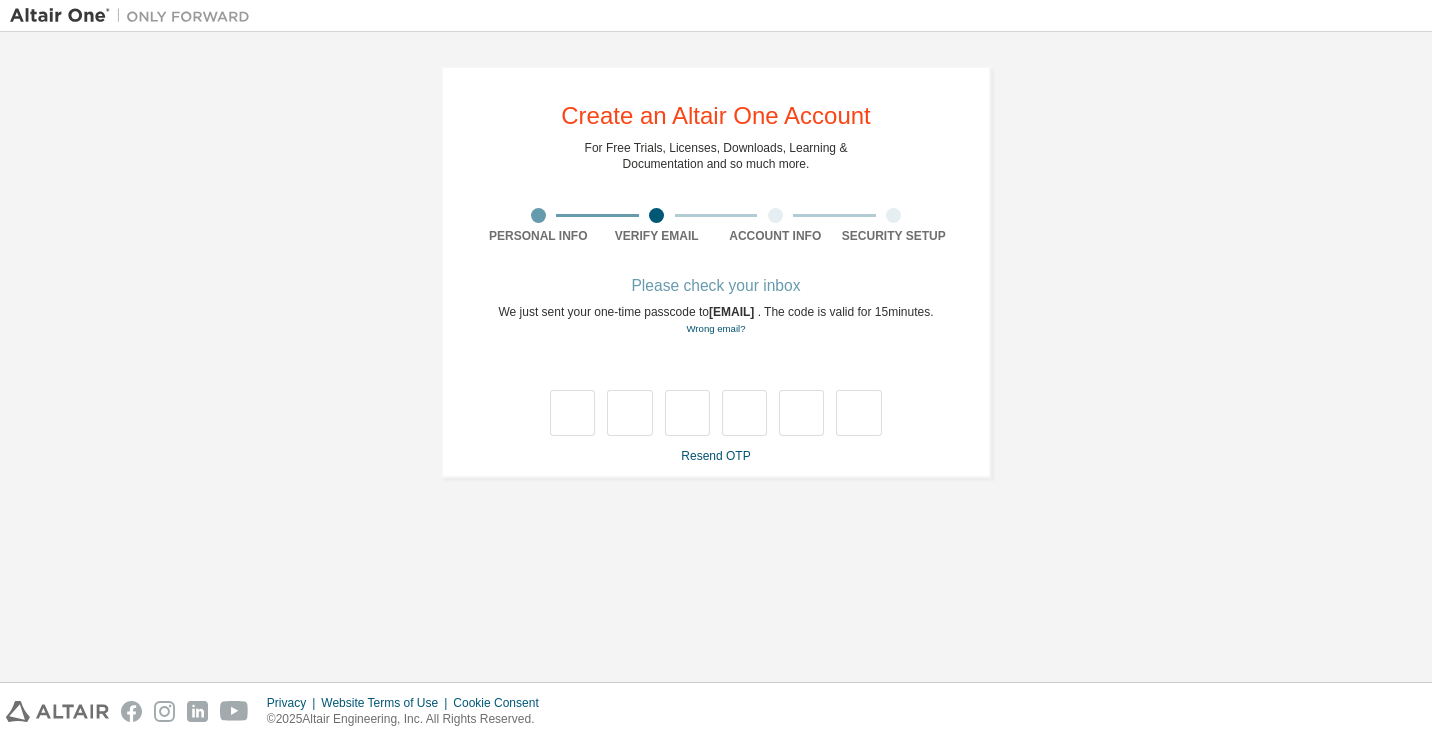 type on "*" 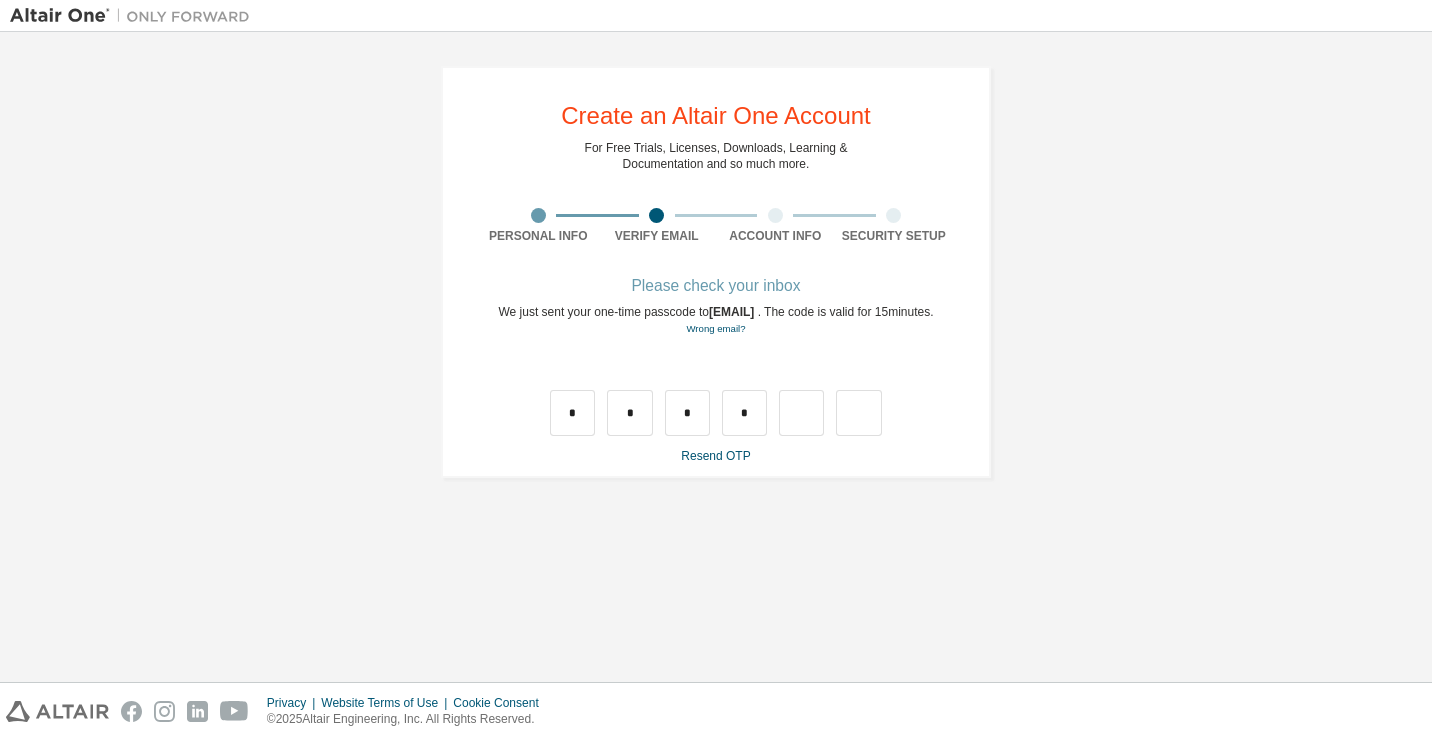 type on "*" 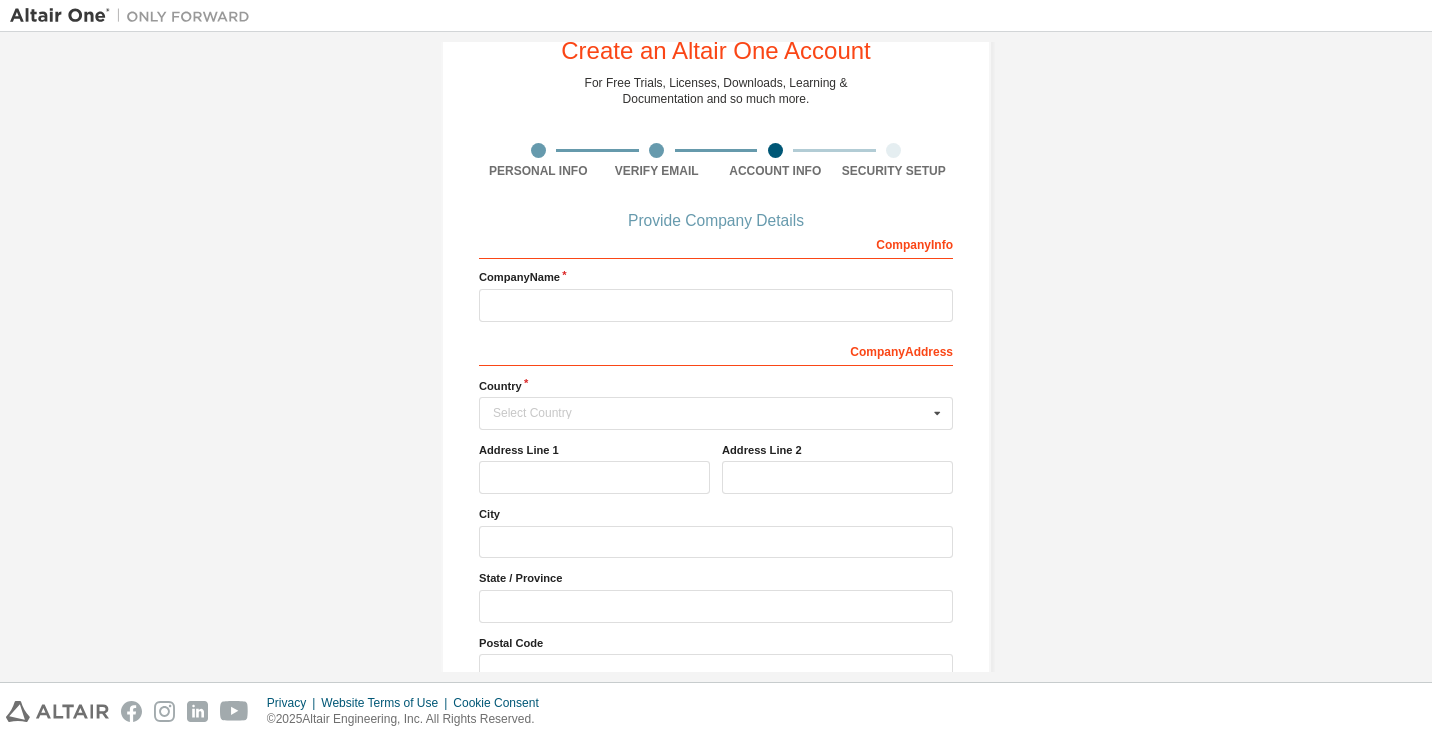 scroll, scrollTop: 100, scrollLeft: 0, axis: vertical 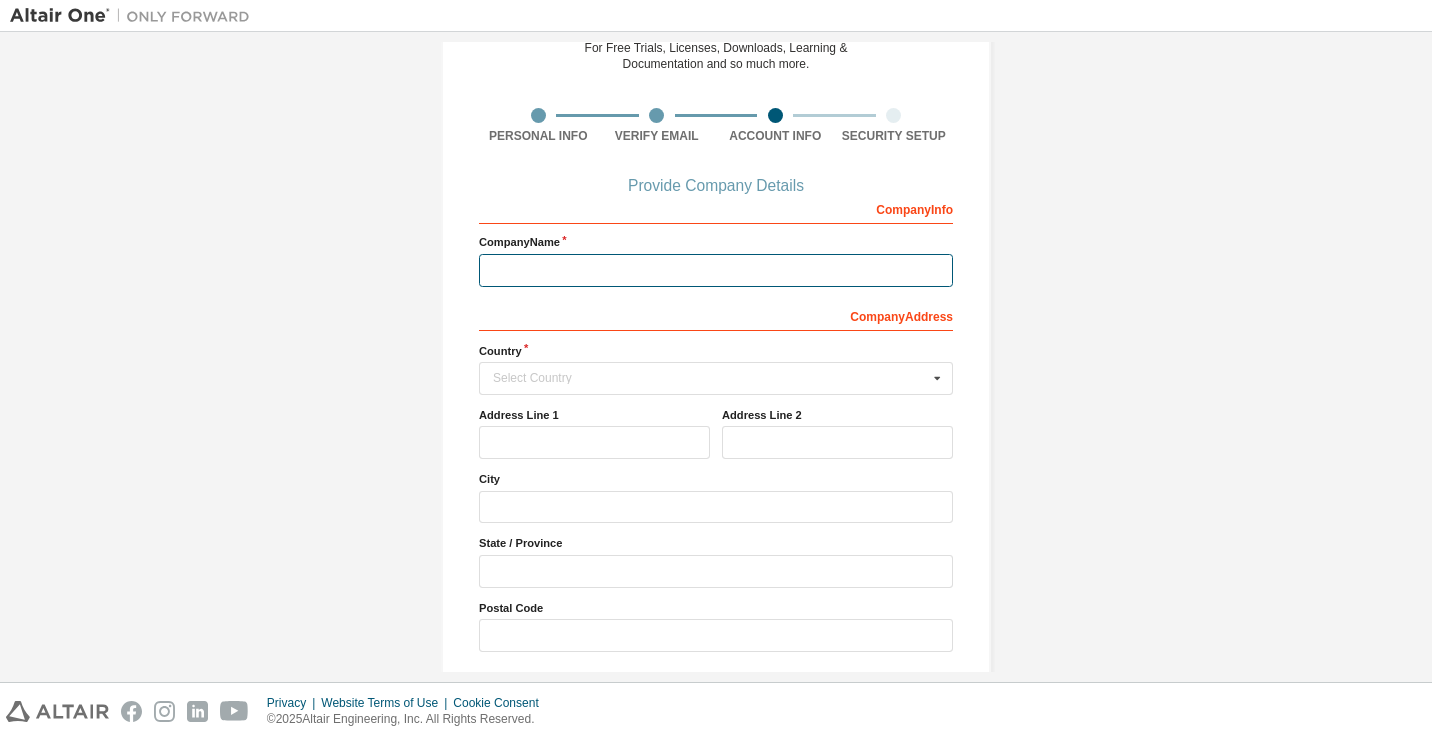 click at bounding box center [716, 270] 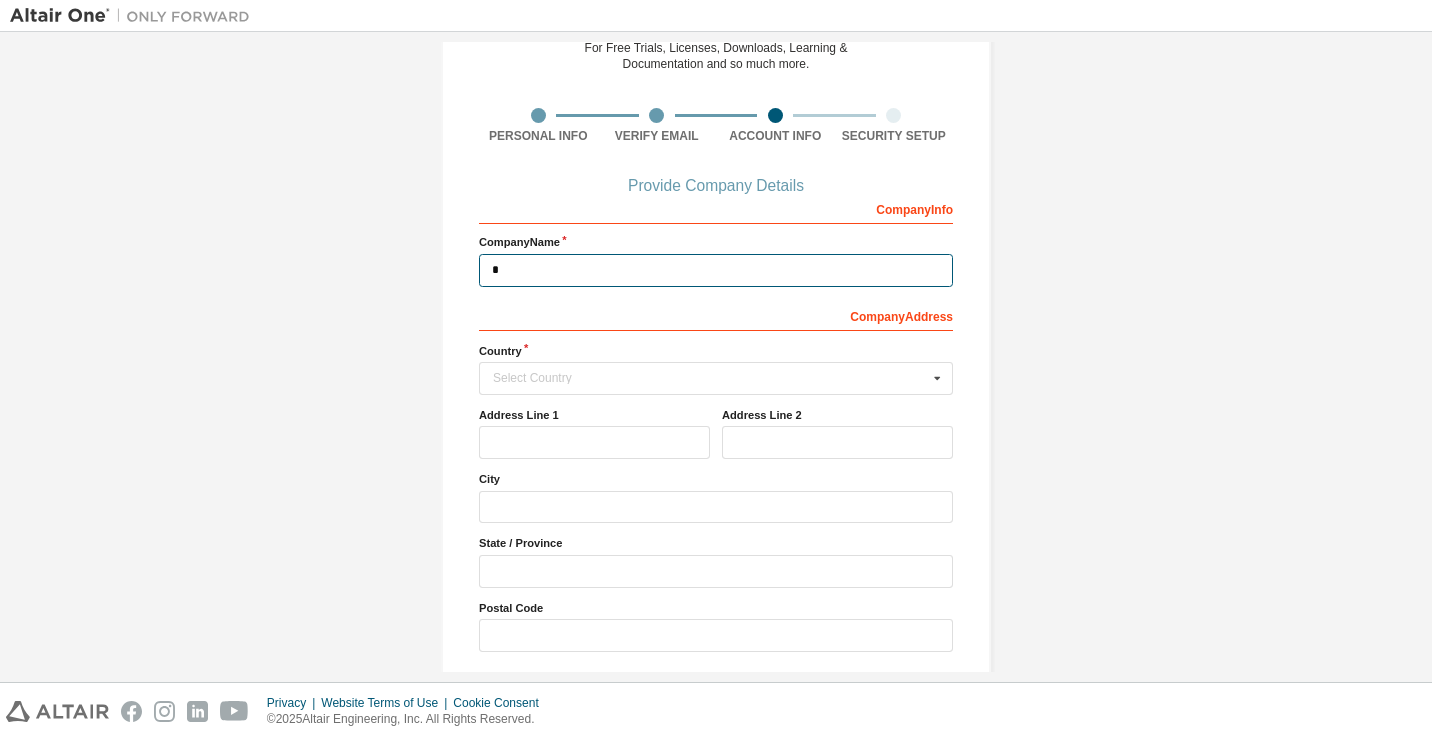 click on "*" at bounding box center [716, 270] 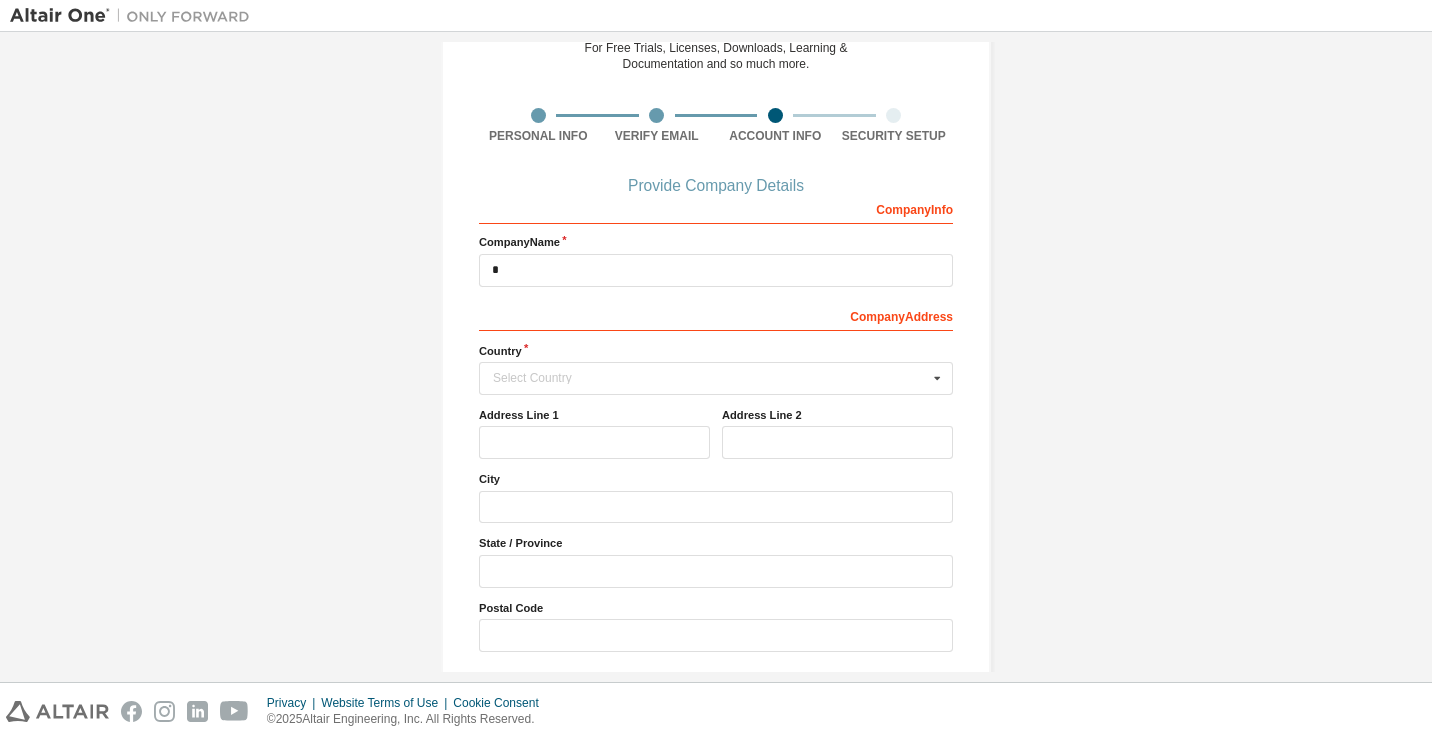 click on "Create an Altair One Account For Free Trials, Licenses, Downloads, Learning & Documentation and so much more. Personal Info Verify Email Account Info Security Setup Provide Company Details Company Info Company Name * Company Address Country Select Country Afghanistan Åland Islands Albania Algeria American Samoa Andorra Angola Anguilla Antarctica Antigua and Barbuda Argentina Armenia Aruba Australia Austria Azerbaijan Bahamas Bahrain Bangladesh Barbados Belgium Belize Benin Bermuda Bhutan Bolivia (Plurinational State of) Bonaire, Sint Eustatius and Saba Bosnia and Herzegovina Botswana Bouvet Island Brazil British Indian Ocean Territory Brunei Darussalam Bulgaria Burkina Faso Burundi Cabo Verde Cambodia Cameroon Canada Cayman Islands Central African Republic Chad Chile China Christmas Island Cocos (Keeling) Islands Colombia Comoros Congo Congo (Democratic Republic of the) Cook Islands Costa Rica Côte d'Ivoire Croatia Curaçao Cyprus Czech Republic Denmark Djibouti Dominica Dominican Republic Ecuador Egypt" at bounding box center [716, 344] 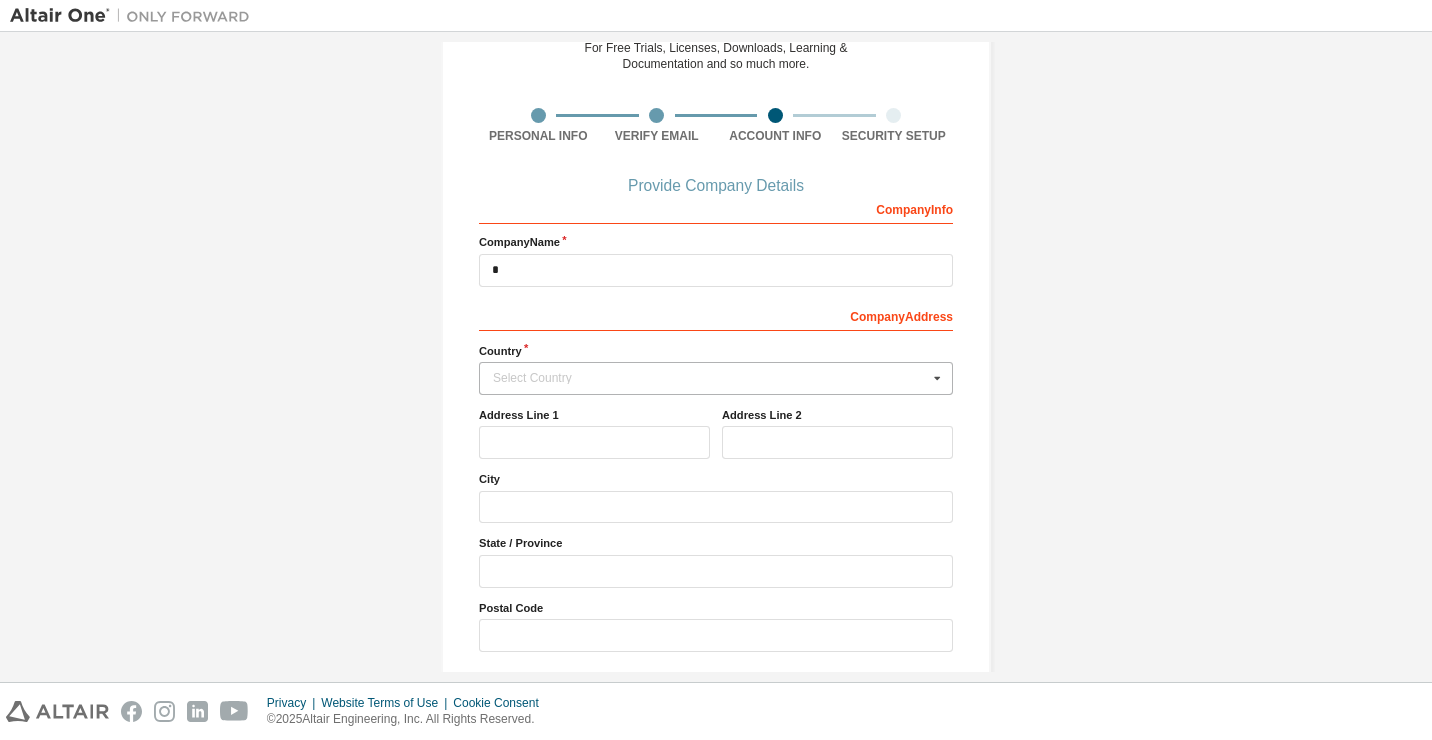 click on "Select Country" at bounding box center [710, 378] 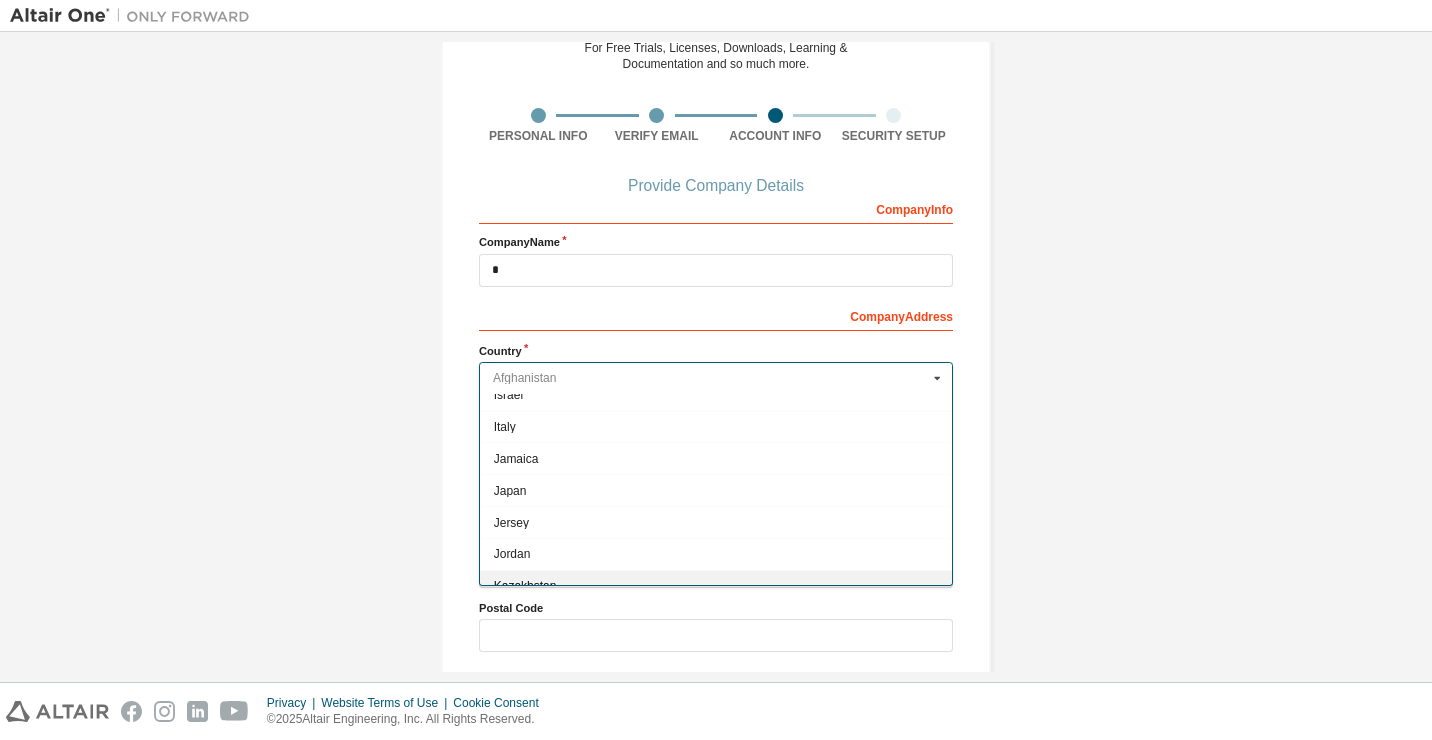 scroll, scrollTop: 3200, scrollLeft: 0, axis: vertical 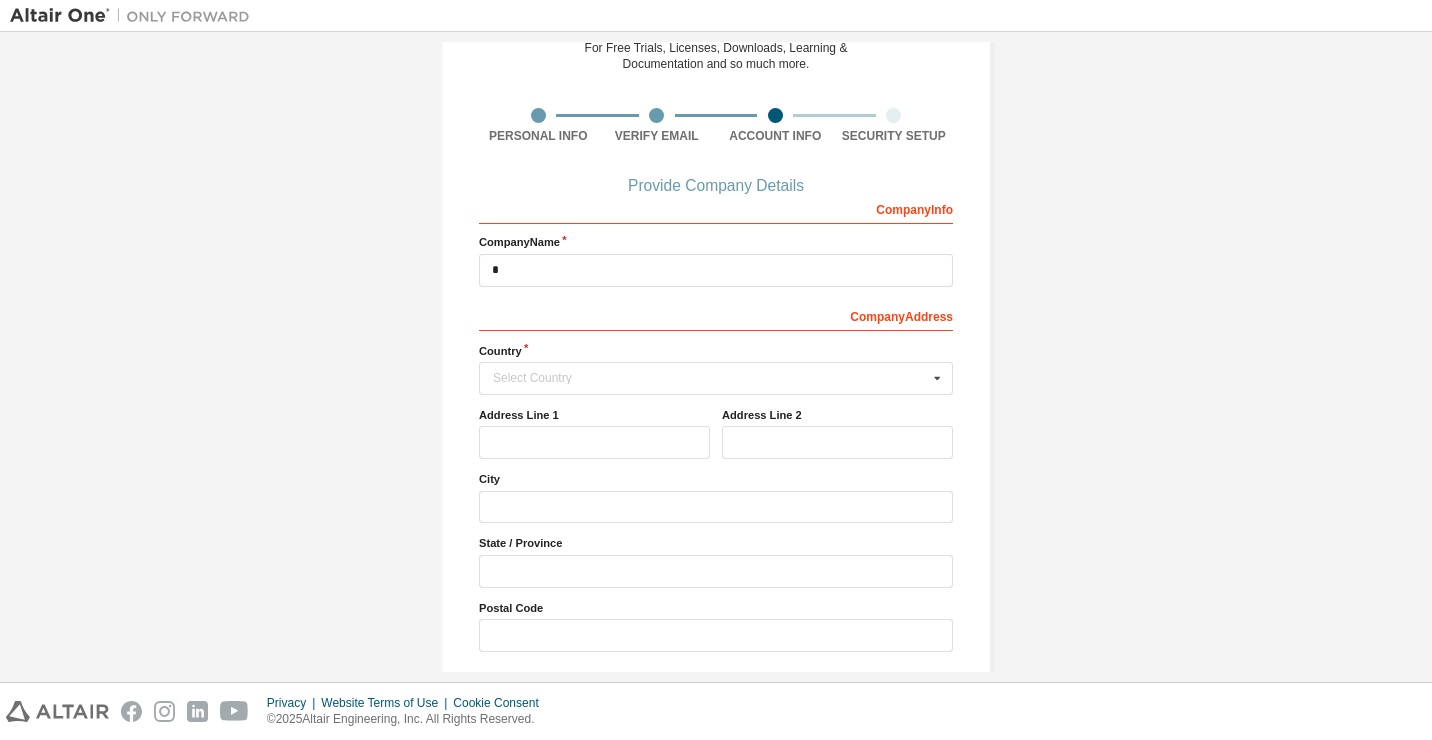 click on "Create an Altair One Account For Free Trials, Licenses, Downloads, Learning & Documentation and so much more. Personal Info Verify Email Account Info Security Setup Provide Company Details Company Info Company Name * Company Address Country Select Country Afghanistan Åland Islands Albania Algeria American Samoa Andorra Angola Anguilla Antarctica Antigua and Barbuda Argentina Armenia Aruba Australia Austria Azerbaijan Bahamas Bahrain Bangladesh Barbados Belgium Belize Benin Bermuda Bhutan Bolivia (Plurinational State of) Bonaire, Sint Eustatius and Saba Bosnia and Herzegovina Botswana Bouvet Island Brazil British Indian Ocean Territory Brunei Darussalam Bulgaria Burkina Faso Burundi Cabo Verde Cambodia Cameroon Canada Cayman Islands Central African Republic Chad Chile China Christmas Island Cocos (Keeling) Islands Colombia Comoros Congo Congo (Democratic Republic of the) Cook Islands Costa Rica Côte d'Ivoire Croatia Curaçao Cyprus Czech Republic Denmark Djibouti Dominica Dominican Republic Ecuador Egypt" at bounding box center (716, 344) 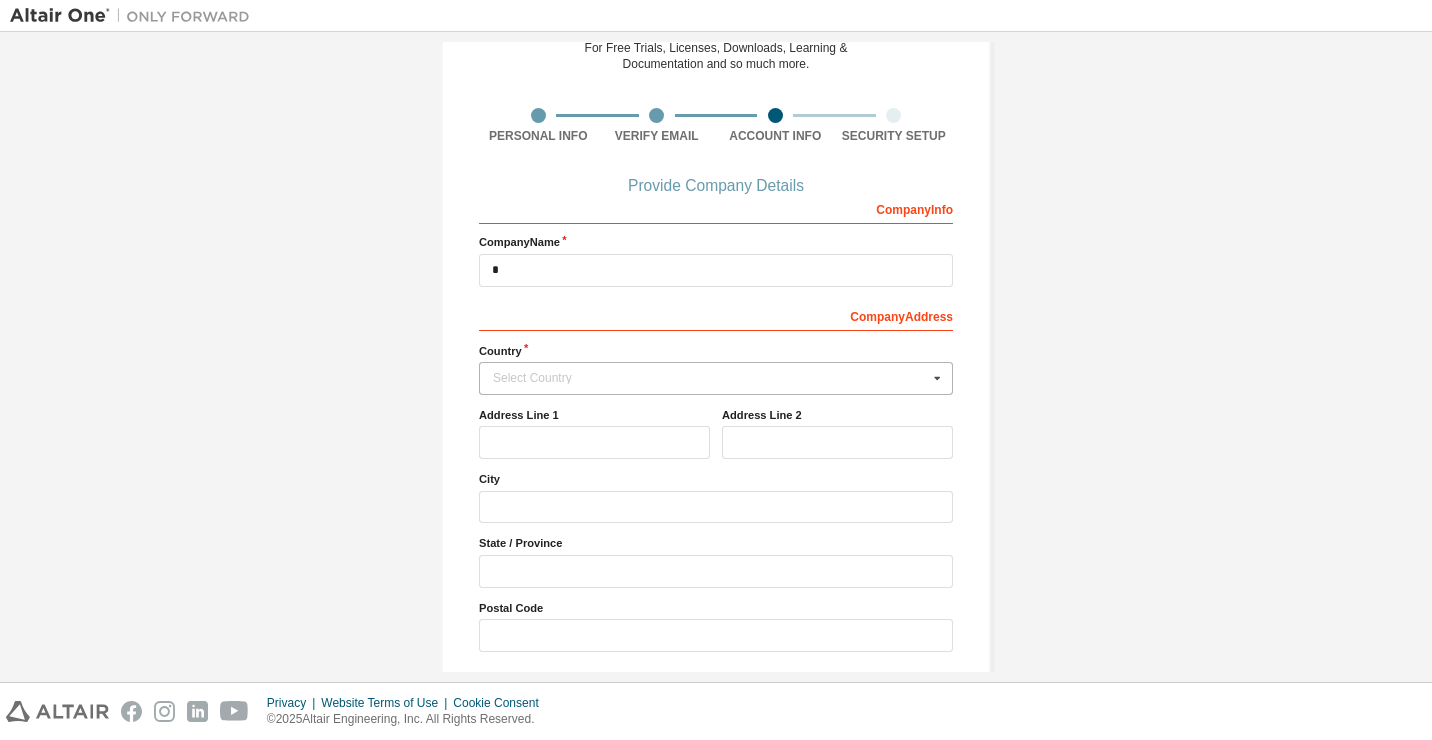 click on "Select Country" at bounding box center [710, 378] 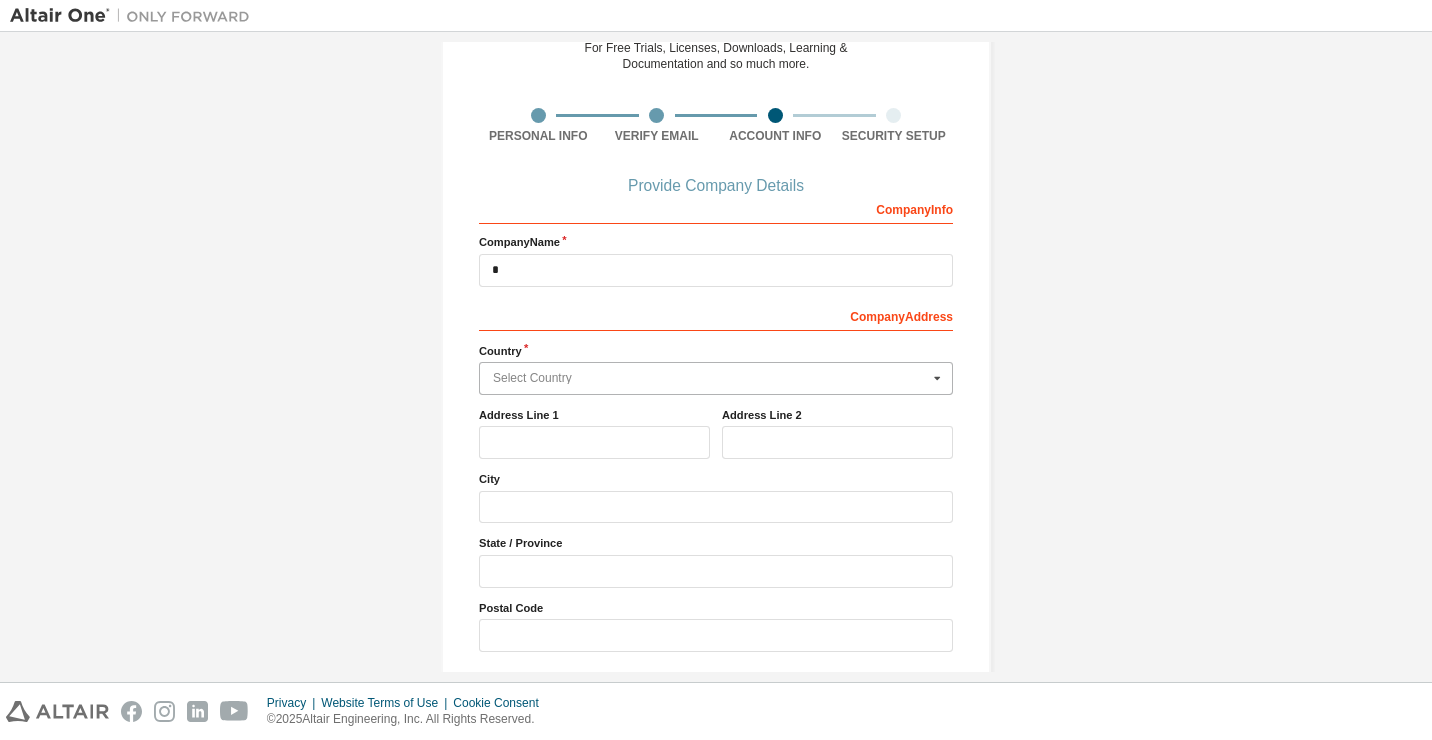 scroll, scrollTop: 0, scrollLeft: 0, axis: both 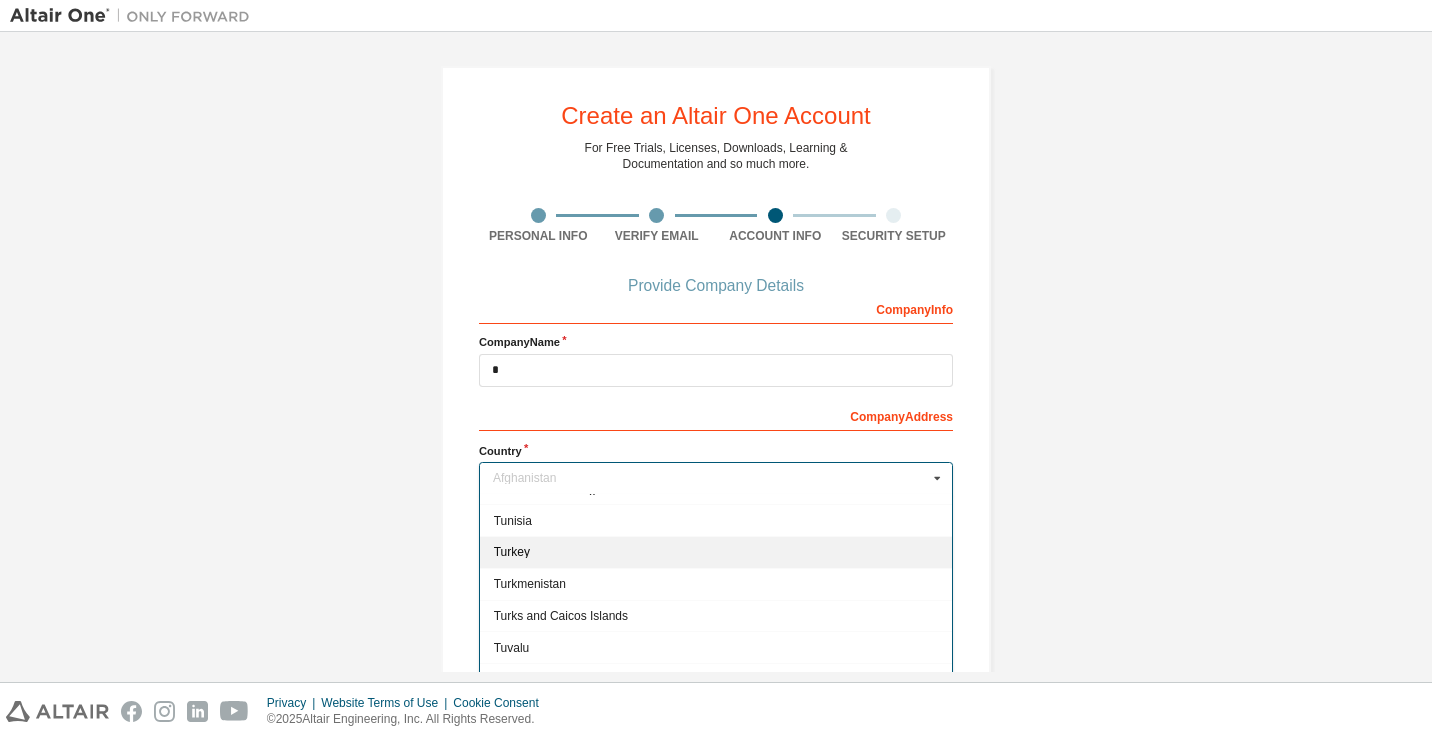 click on "Turkey" at bounding box center (716, 552) 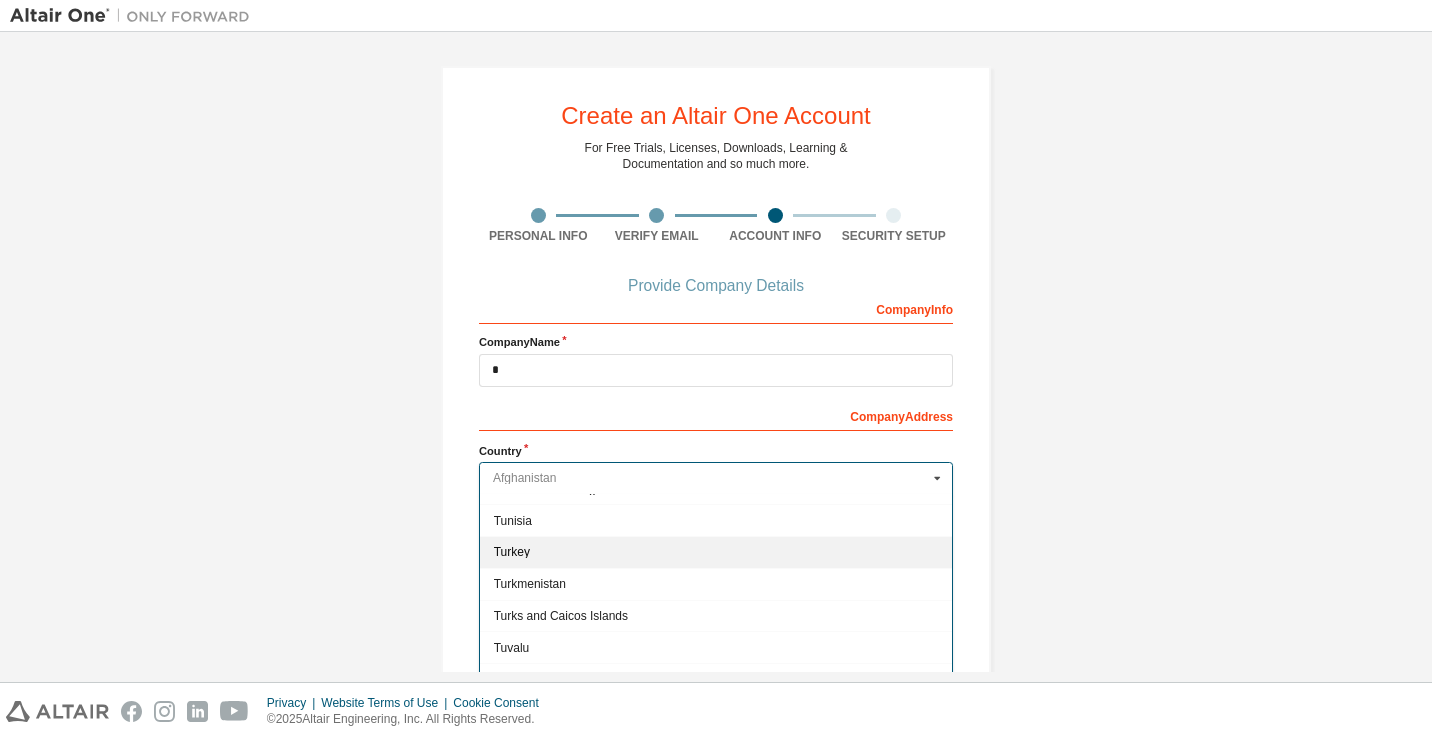 type on "***" 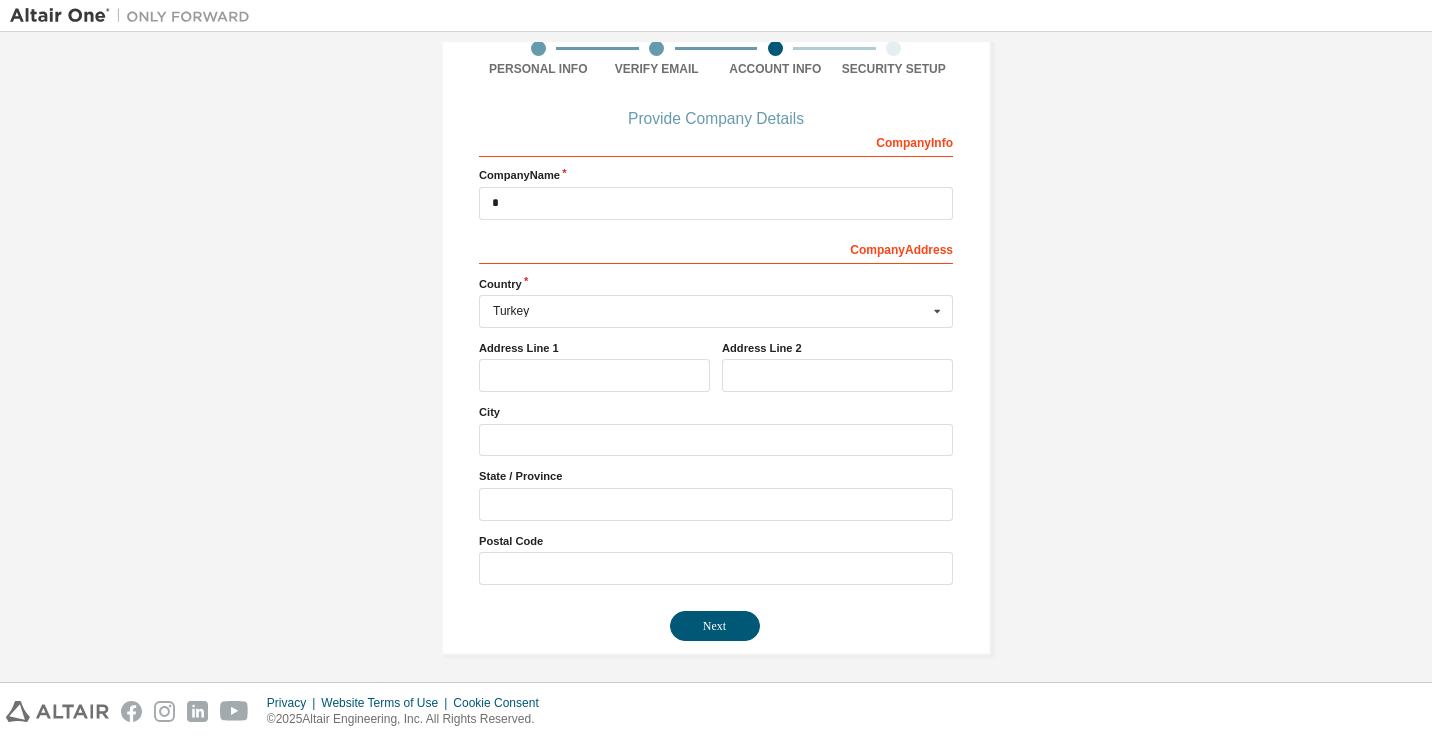 scroll, scrollTop: 174, scrollLeft: 0, axis: vertical 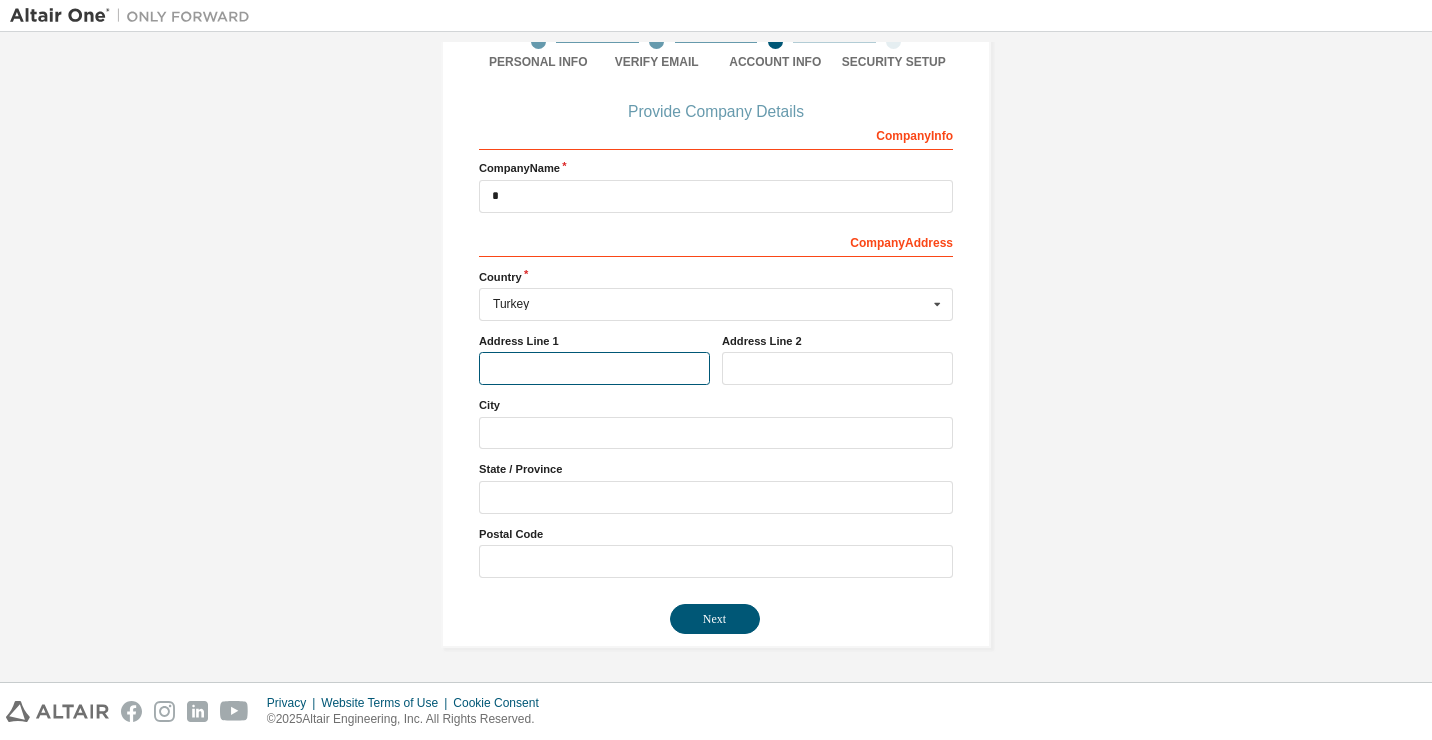 click at bounding box center [594, 368] 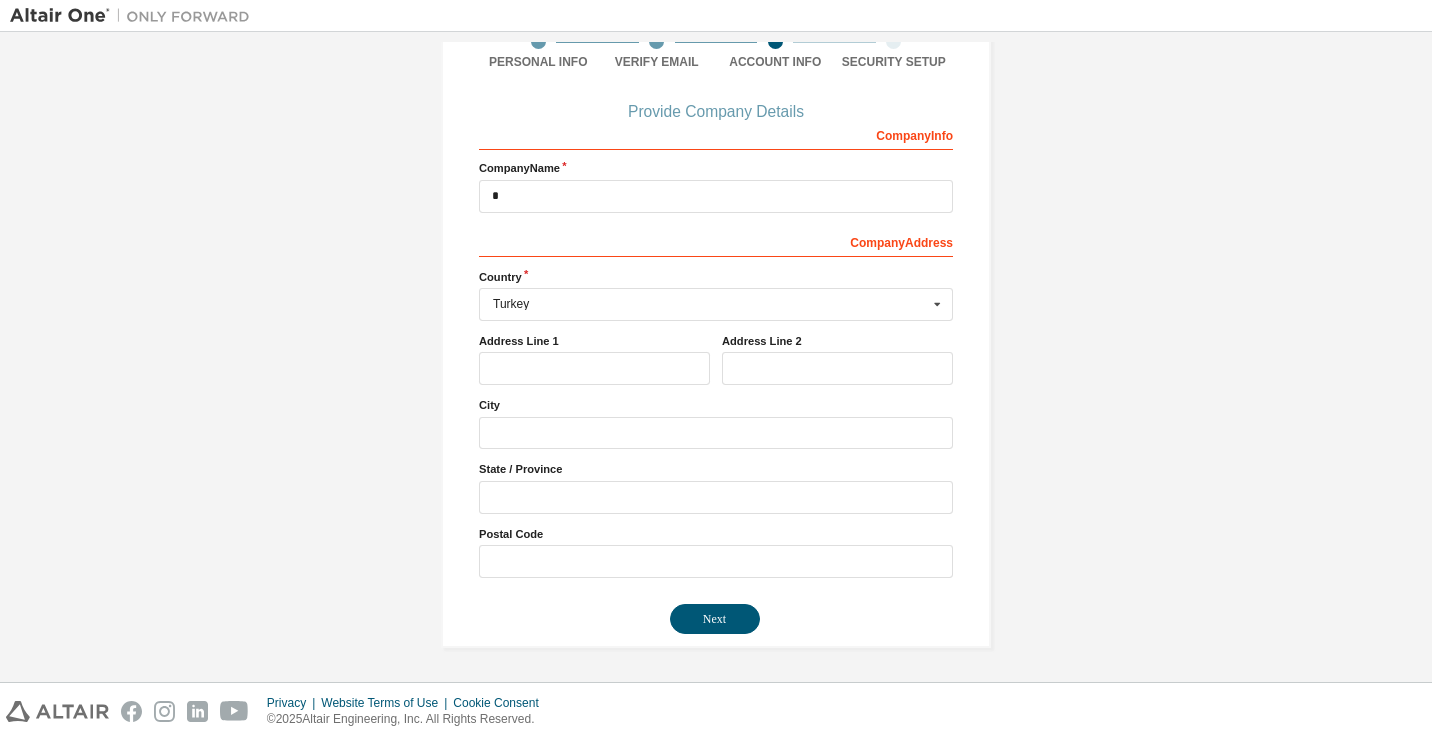 click on "Provide Company Details Company Info Company Name * Company Address *** Country Turkey Afghanistan Åland Islands Albania Algeria American Samoa Andorra Angola Anguilla Antarctica Antigua and Barbuda Argentina Armenia Aruba Australia Austria Azerbaijan Bahamas Bahrain Bangladesh Barbados Belgium Belize Benin Bermuda Bhutan Bolivia (Plurinational State of) Bonaire, Sint Eustatius and Saba Bosnia and Herzegovina Botswana Bouvet Island Brazil British Indian Ocean Territory Brunei Darussalam Bulgaria Burkina Faso Burundi Cabo Verde Cambodia Cameroon Canada Cayman Islands Central African Republic Chad Chile China Christmas Island Cocos (Keeling) Islands Colombia Comoros Congo Congo (Democratic Republic of the) Cook Islands Costa Rica Côte d'Ivoire Croatia Curaçao Cyprus Czech Republic Denmark Djibouti Dominica Dominican Republic Ecuador Egypt El Salvador Equatorial Guinea Eritrea Estonia Ethiopia Falkland Islands (Malvinas) Faroe Islands Fiji Finland France French Guiana French Polynesia Gabon Gambia Georgia" at bounding box center (716, 370) 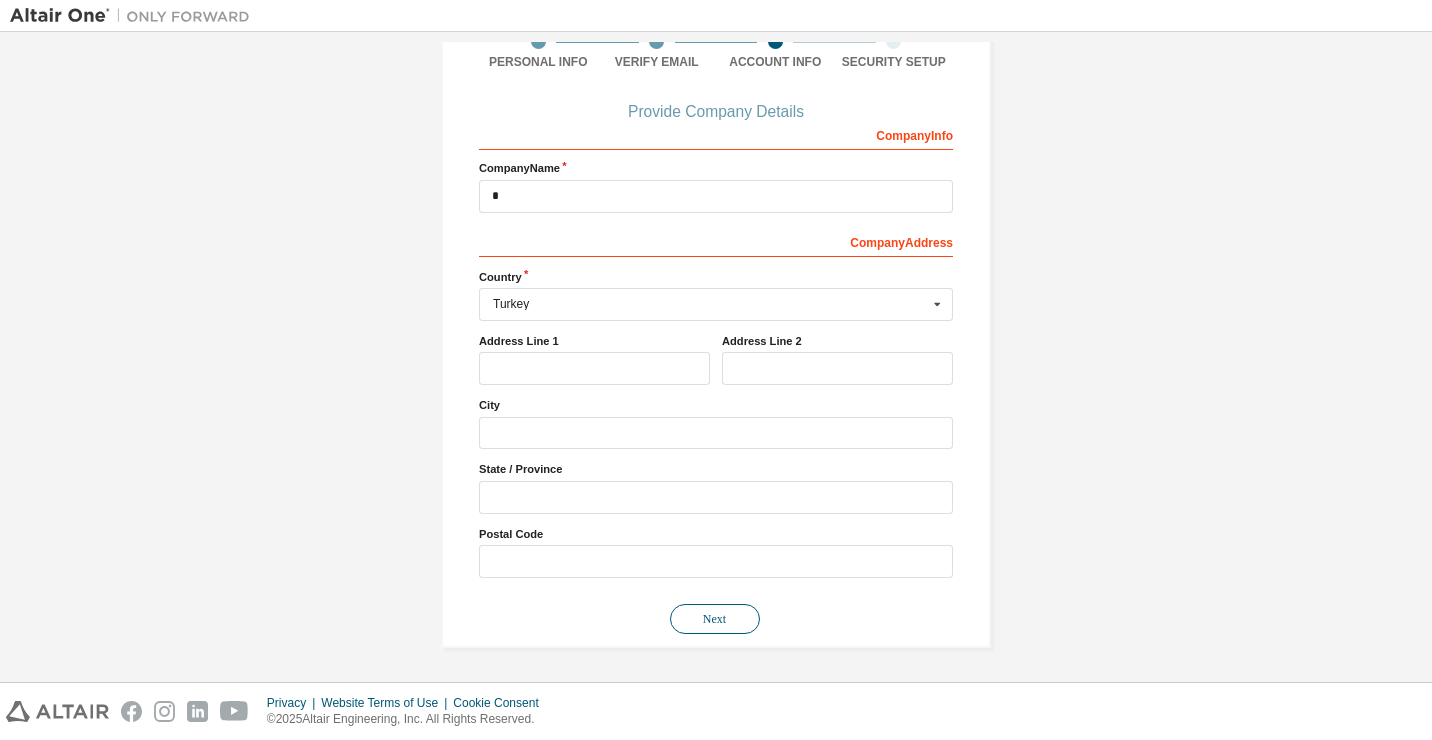 click on "Next" at bounding box center (715, 619) 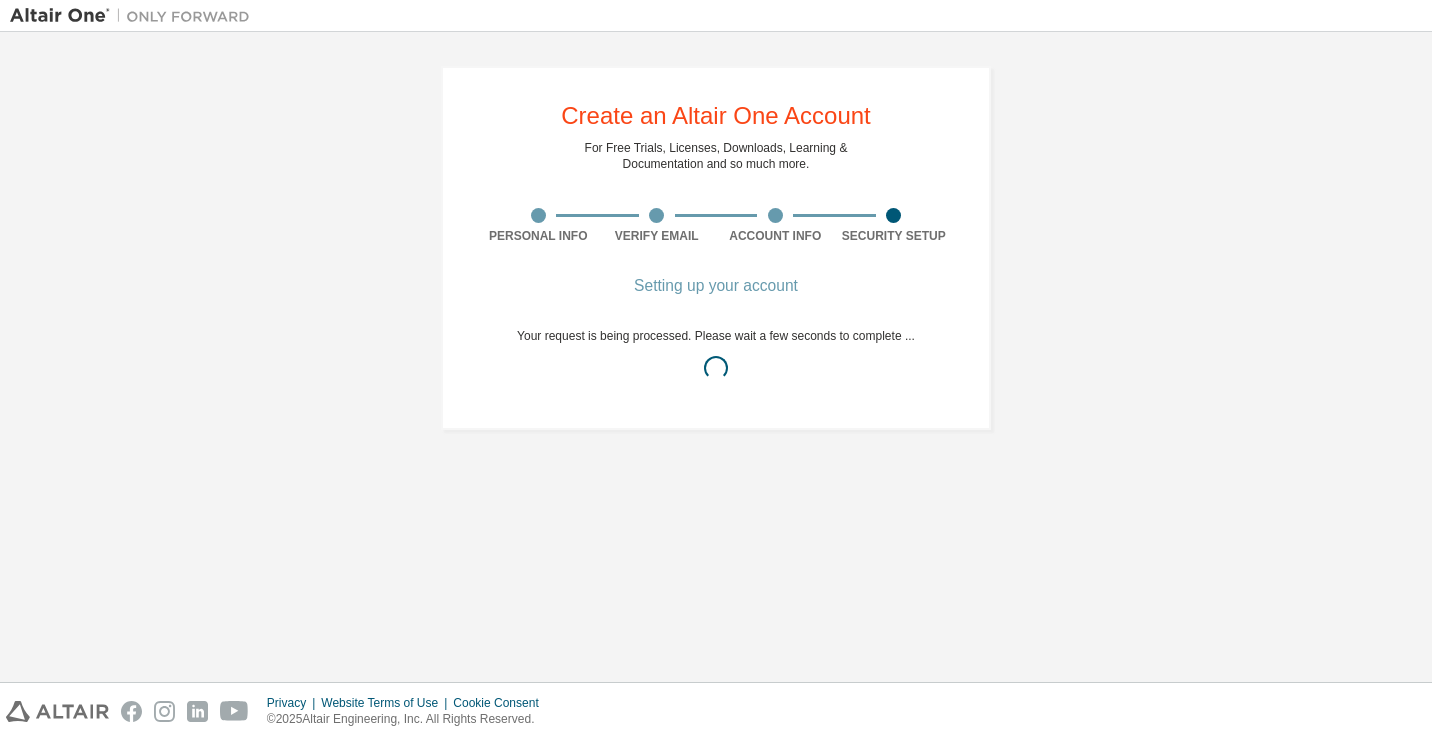 scroll, scrollTop: 0, scrollLeft: 0, axis: both 